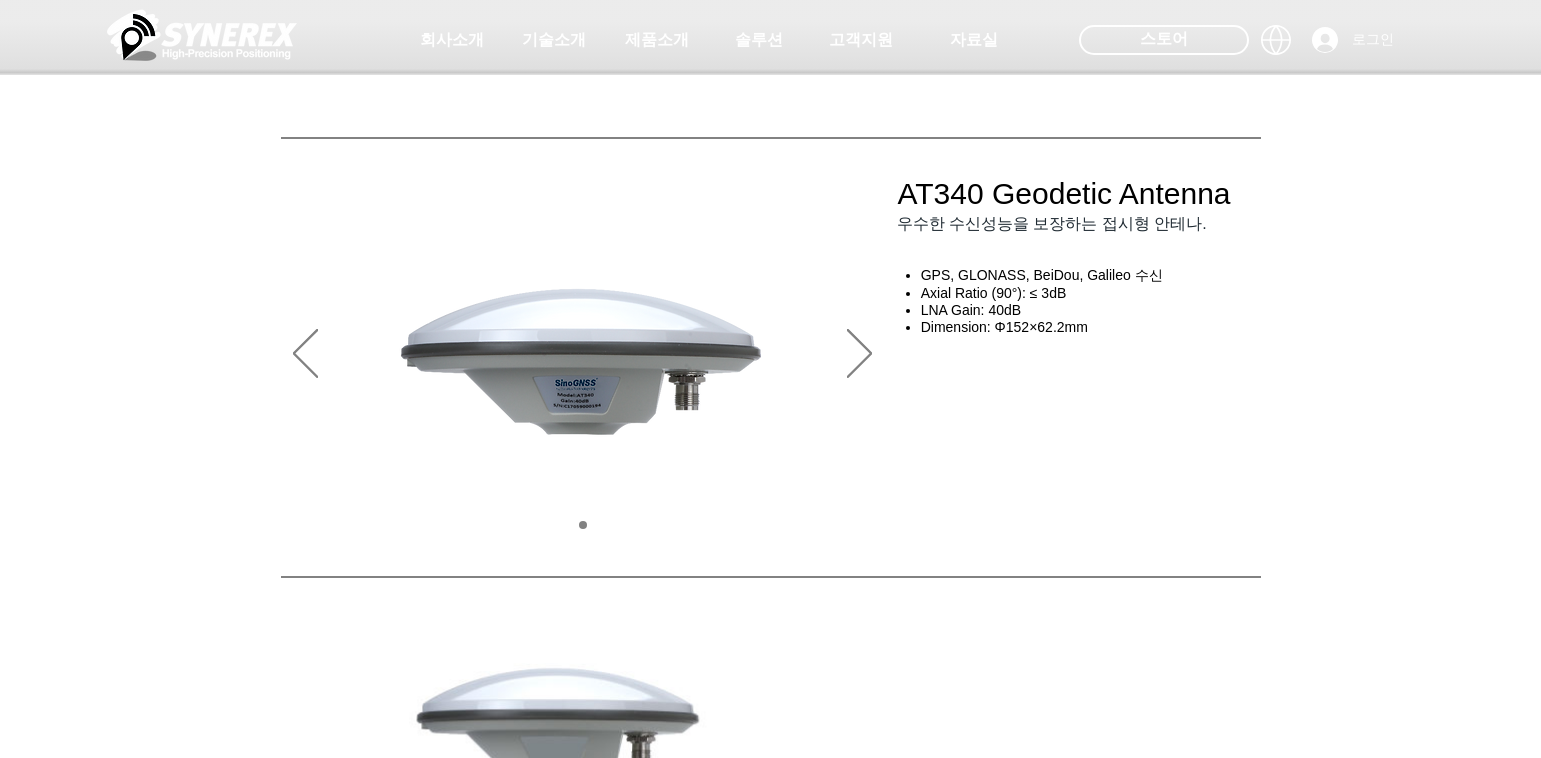 scroll, scrollTop: 500, scrollLeft: 0, axis: vertical 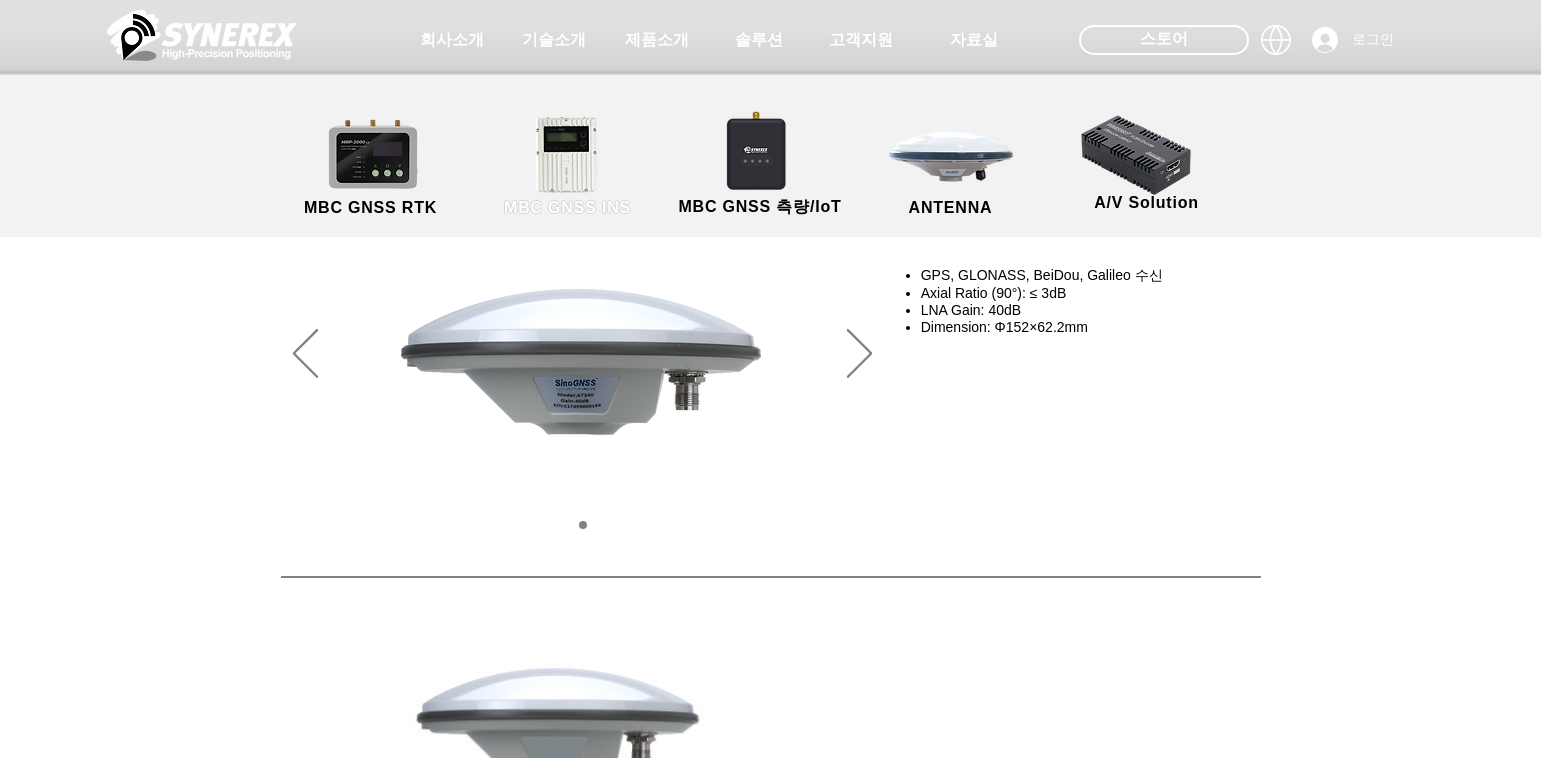 click on "MBC GNSS INS" at bounding box center [568, 167] 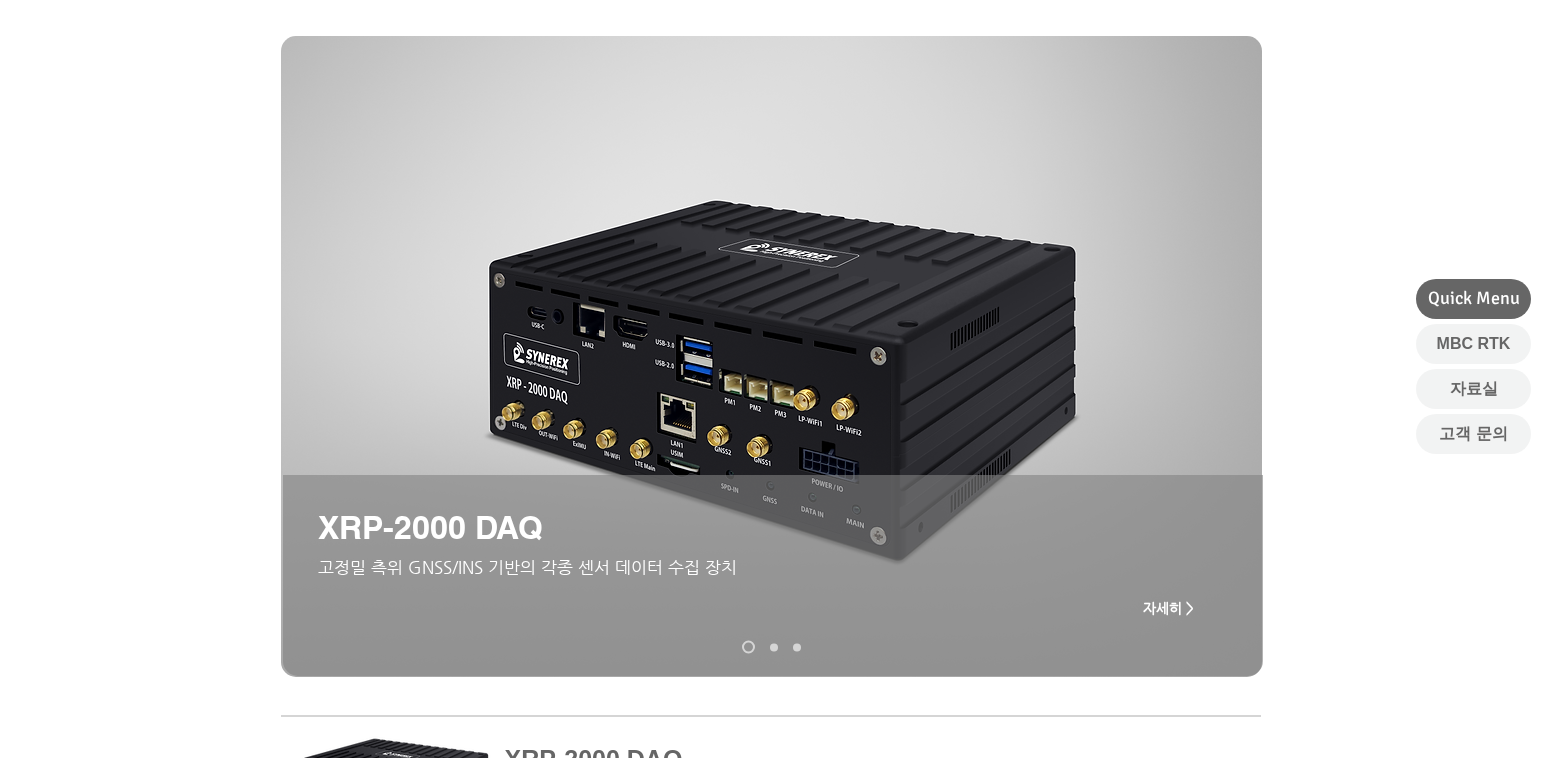 scroll, scrollTop: 0, scrollLeft: 0, axis: both 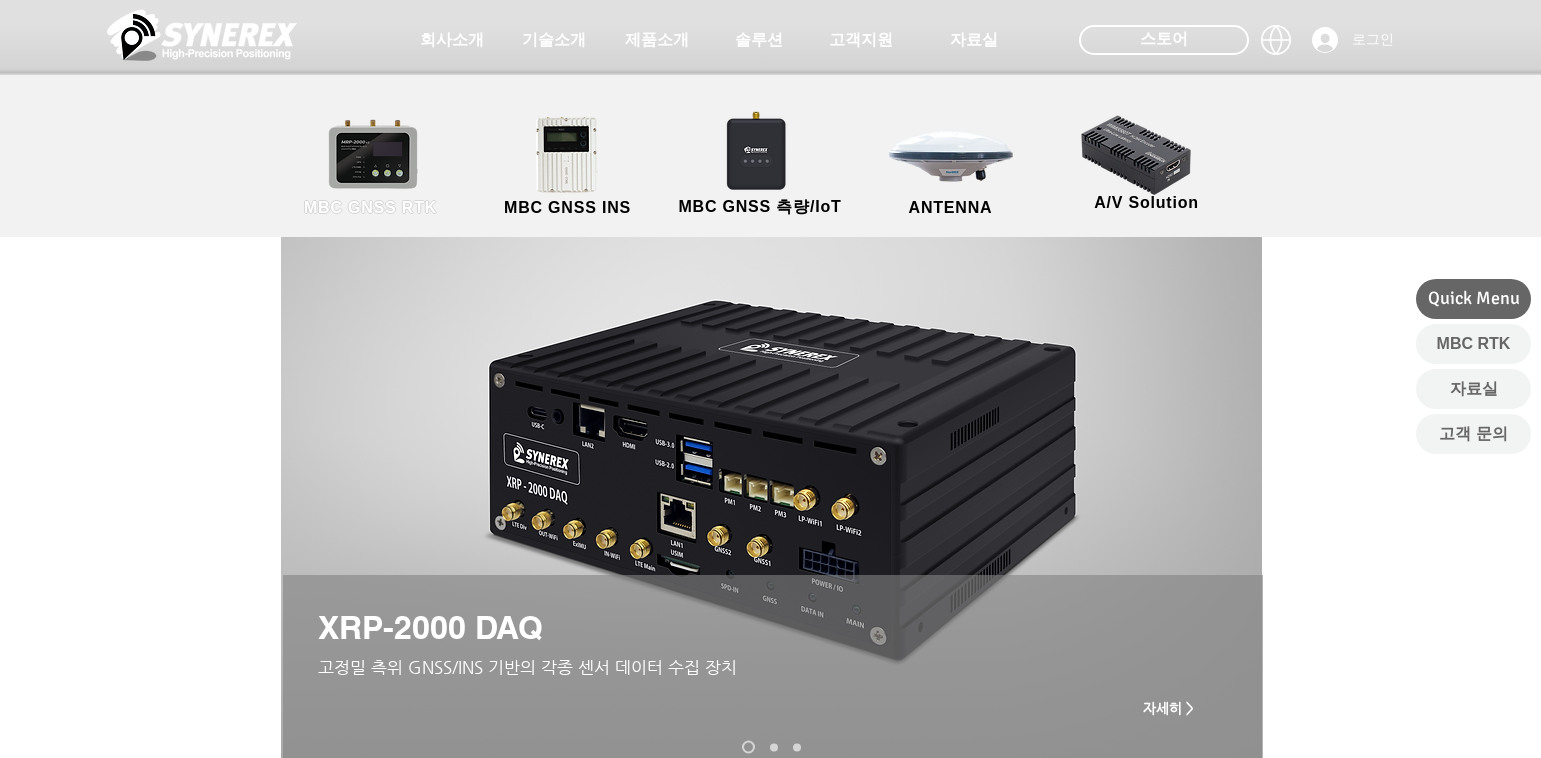 click on "MBC GNSS RTK" at bounding box center (371, 167) 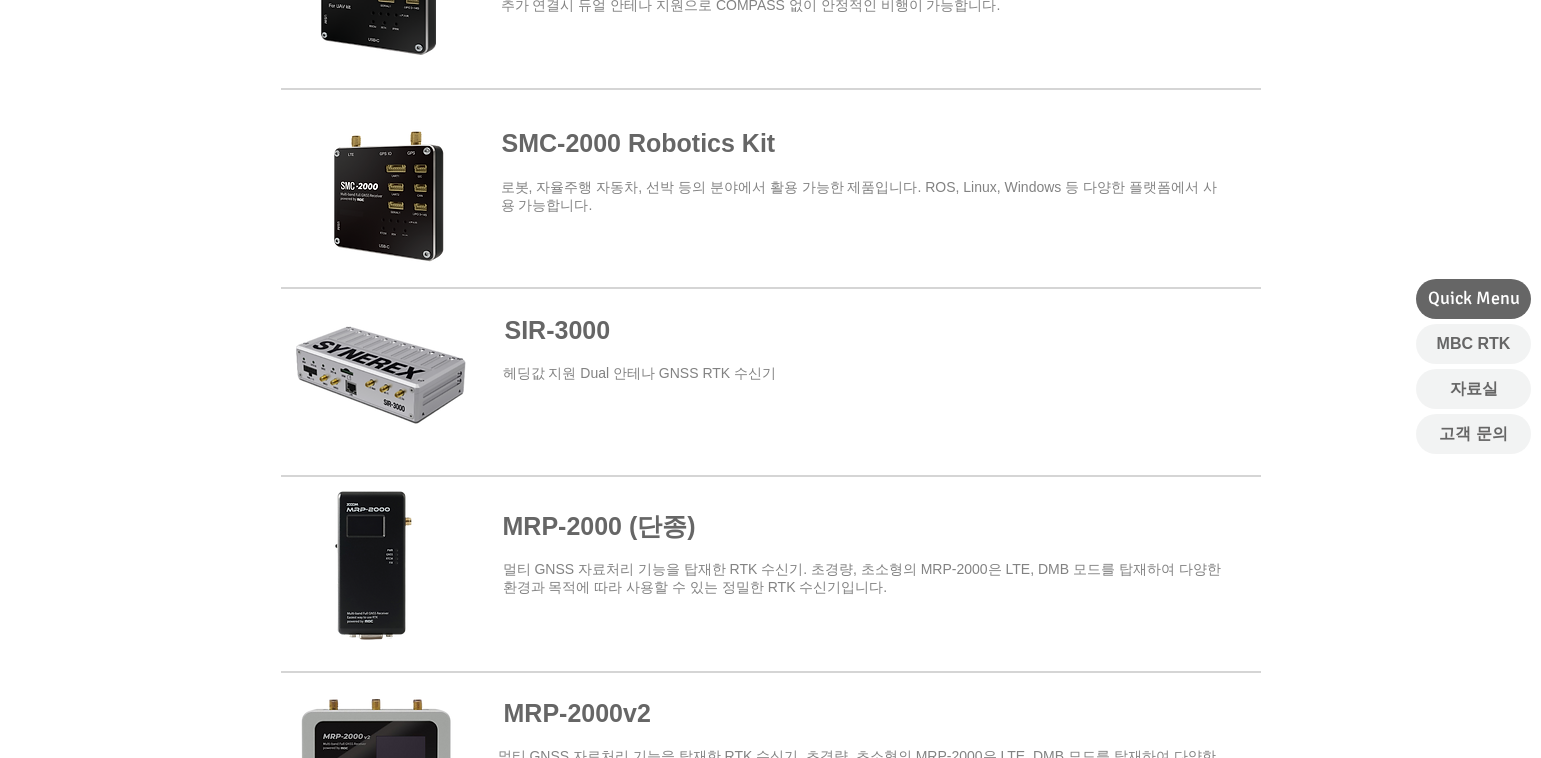 scroll, scrollTop: 1400, scrollLeft: 0, axis: vertical 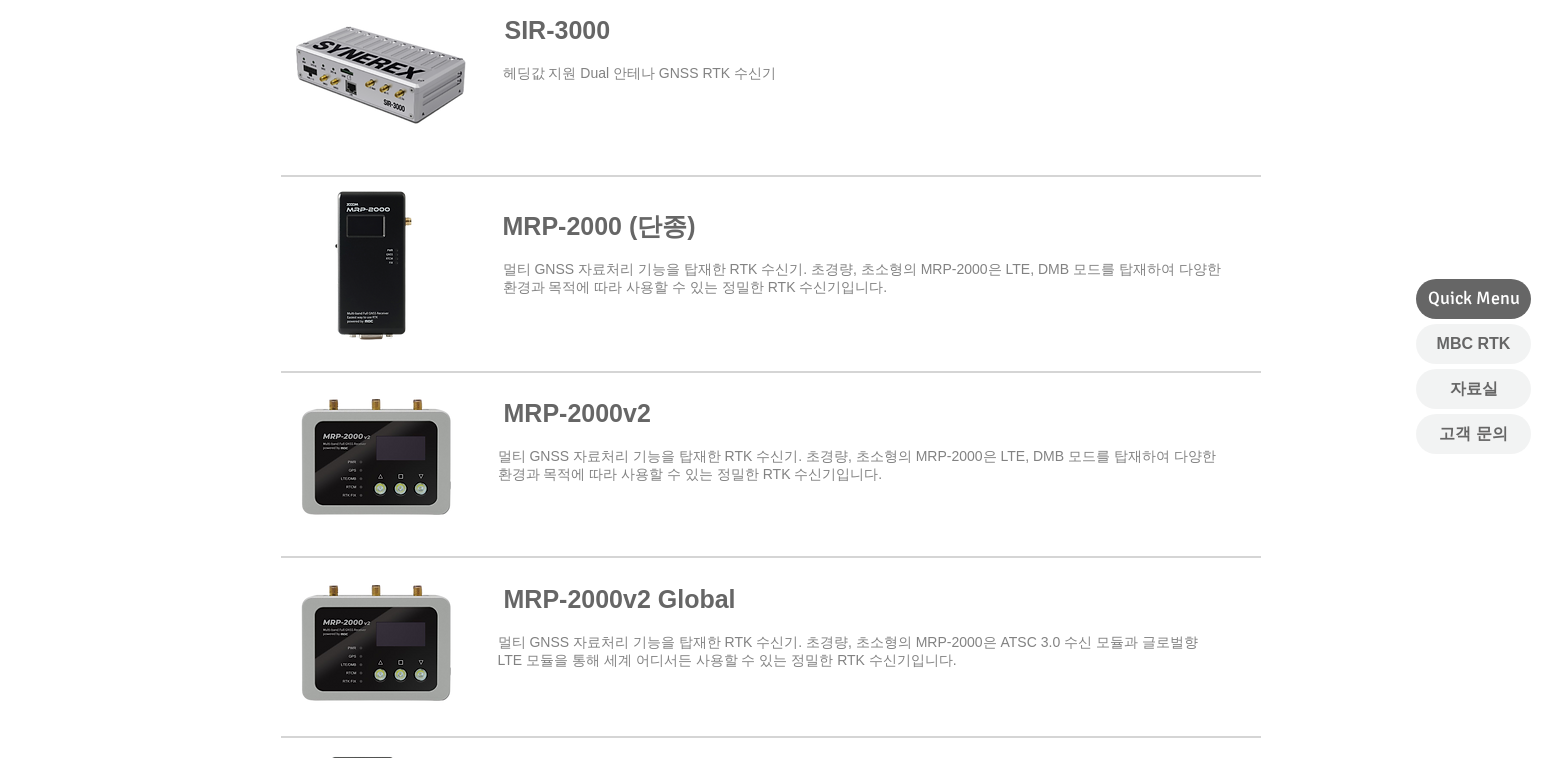 click at bounding box center (771, 267) 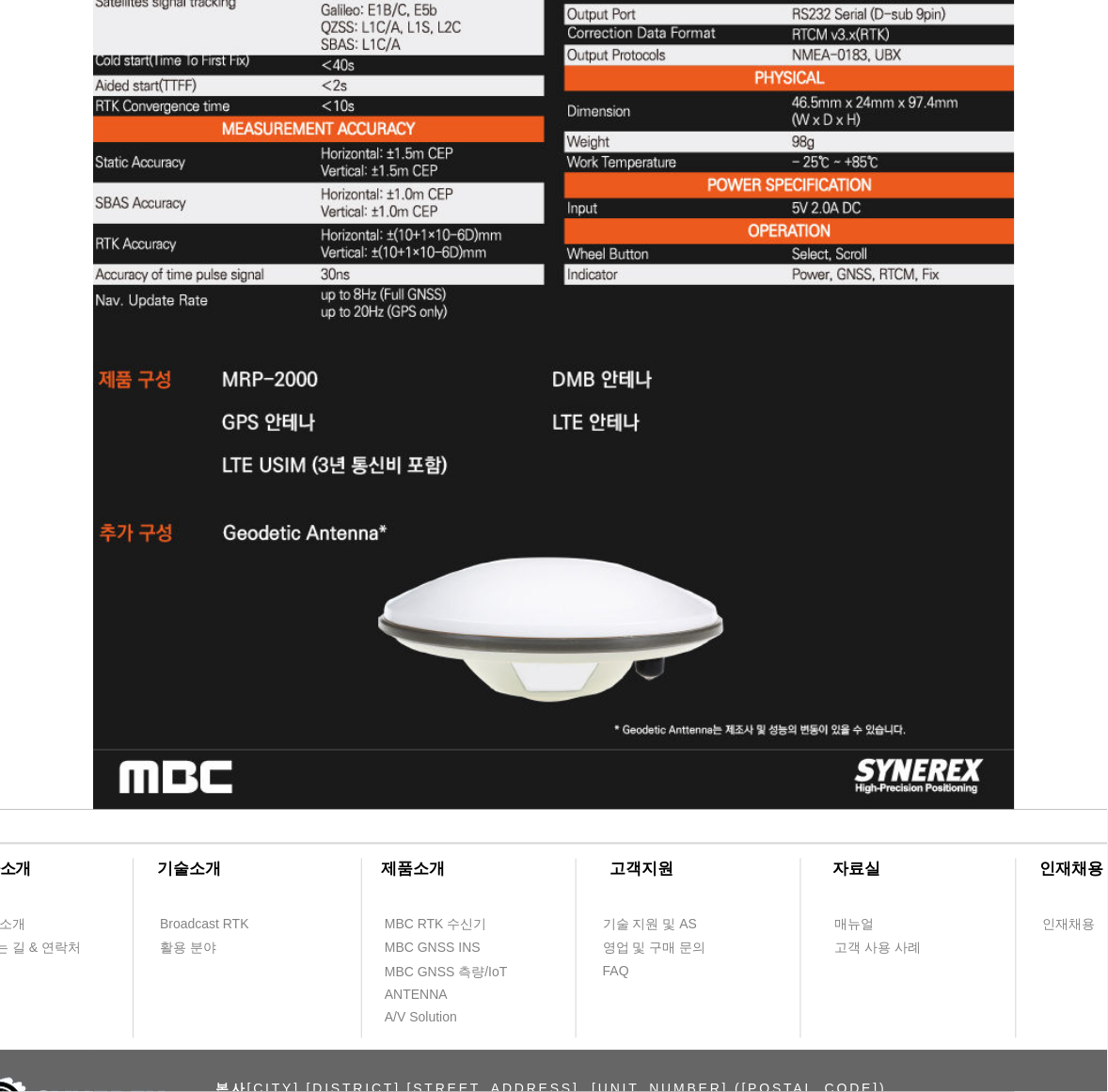 scroll, scrollTop: 5973, scrollLeft: 0, axis: vertical 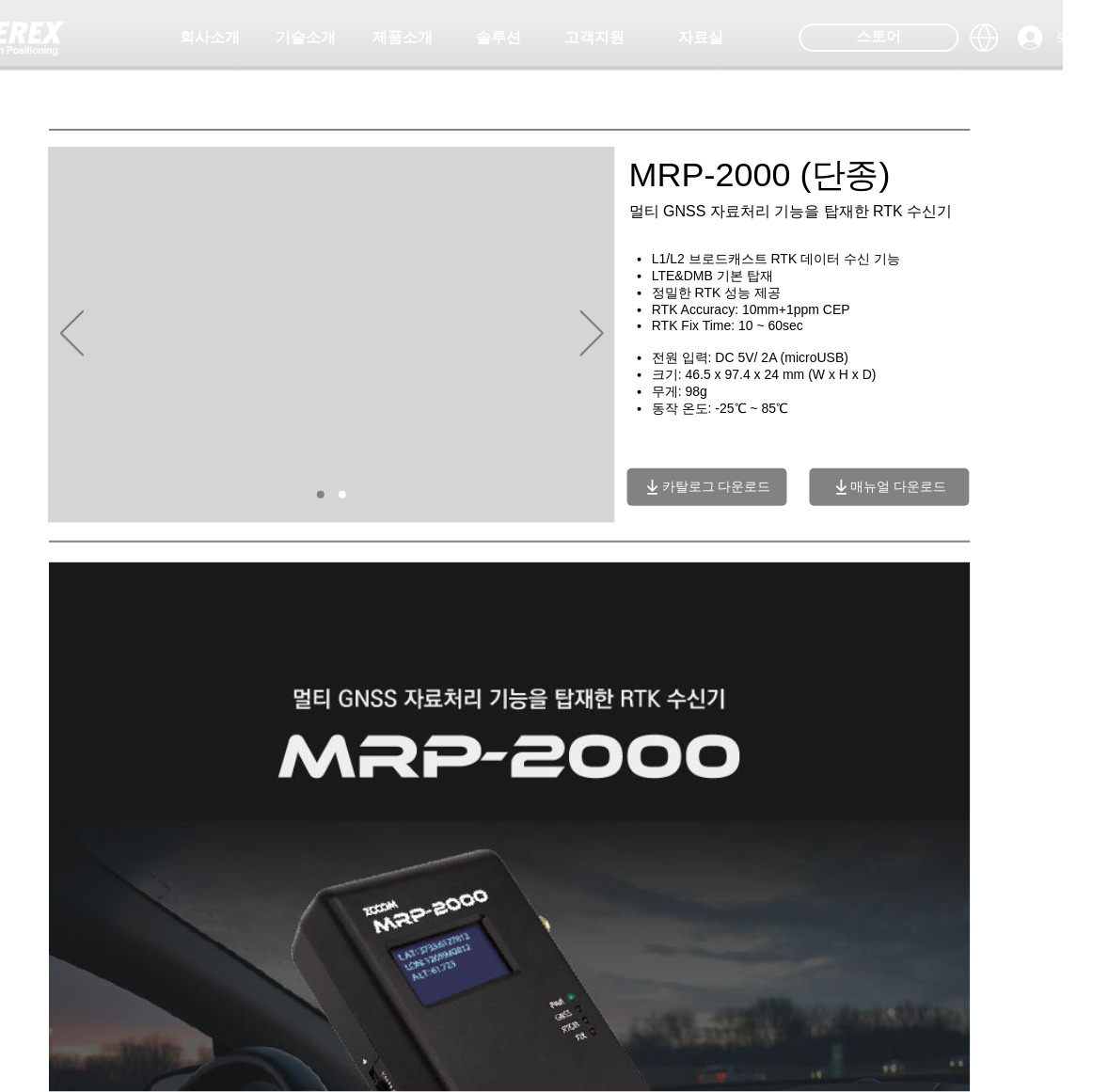 drag, startPoint x: 768, startPoint y: 628, endPoint x: 811, endPoint y: 243, distance: 387.39386 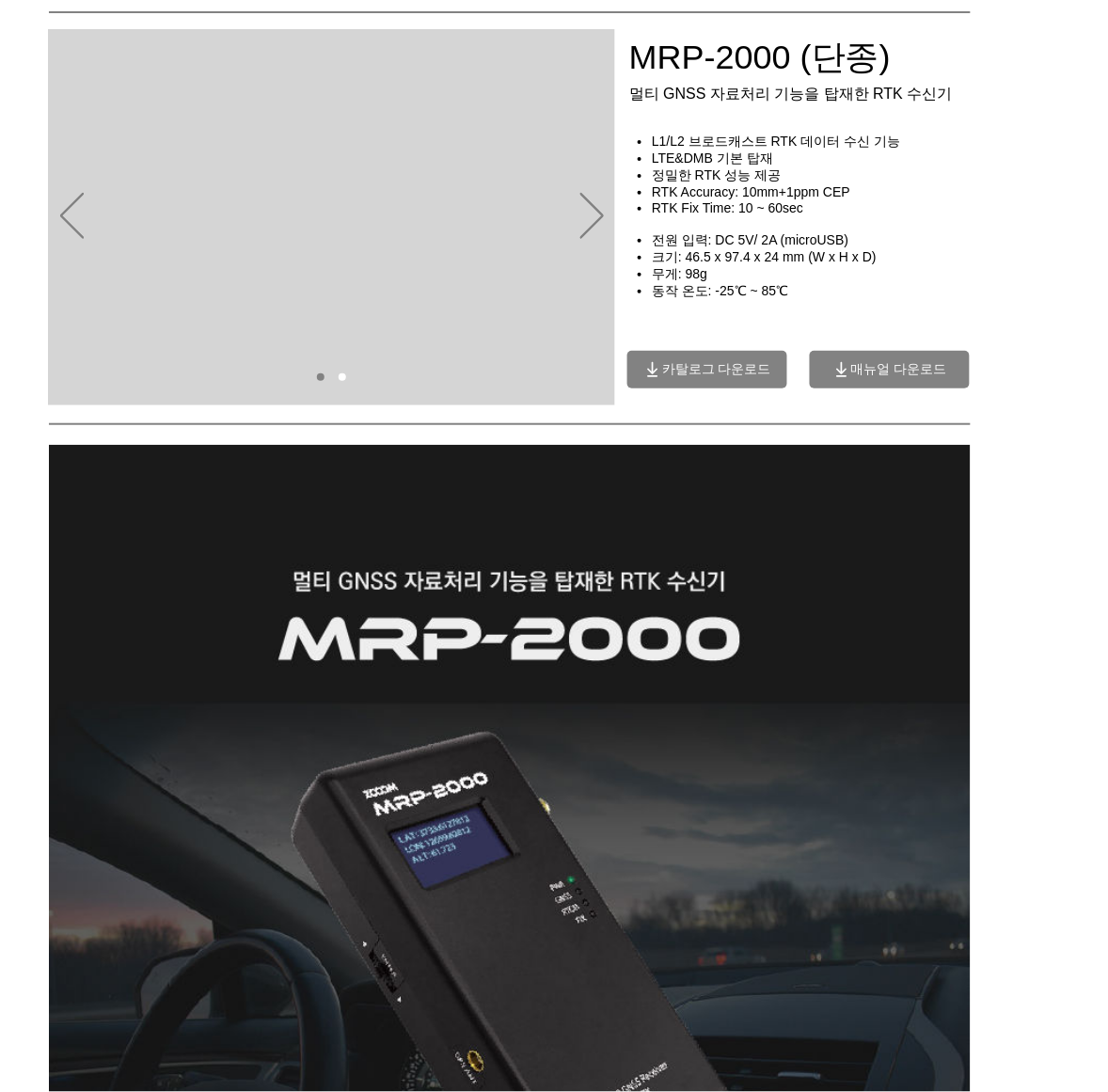 scroll, scrollTop: 0, scrollLeft: 44, axis: horizontal 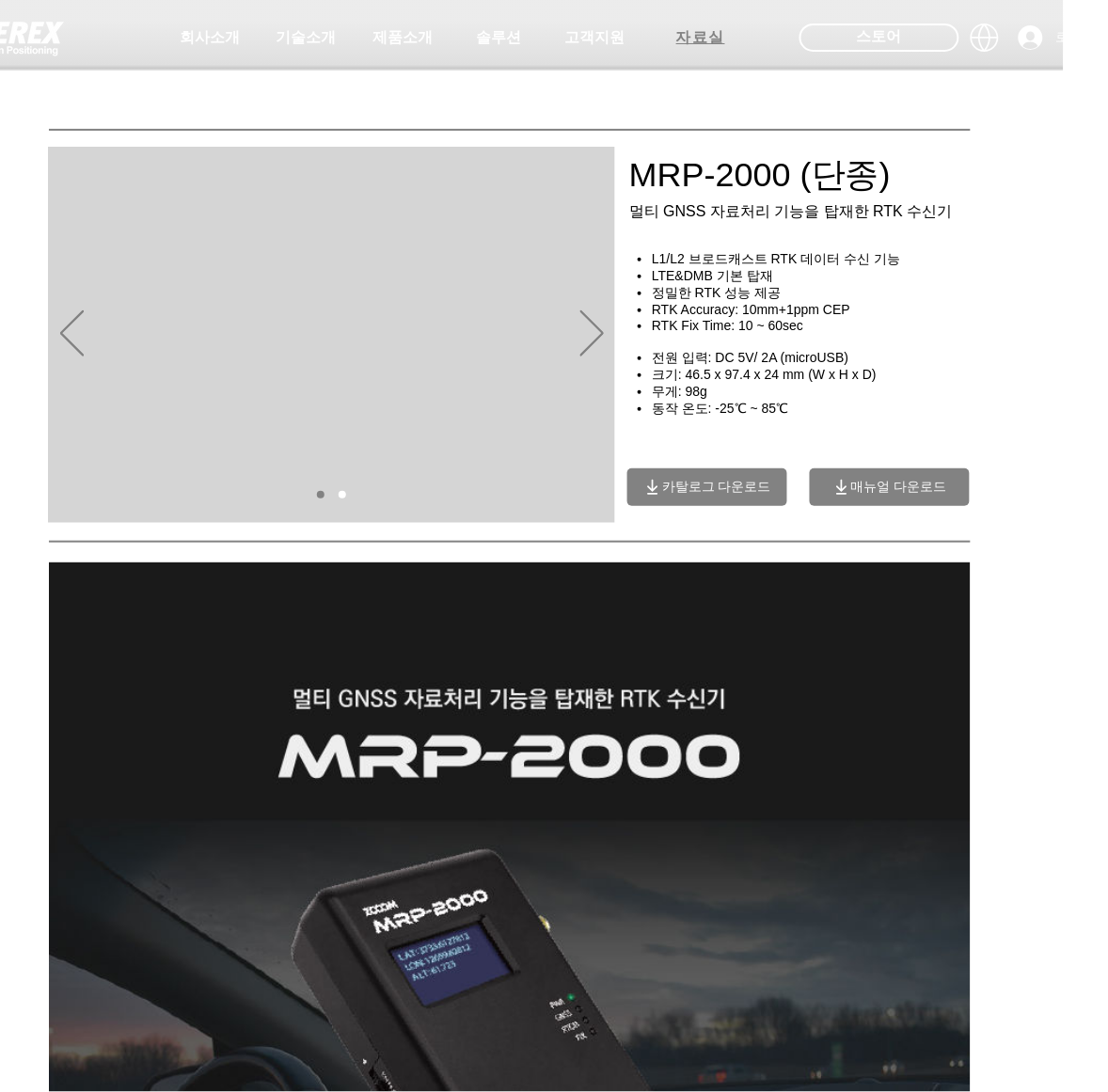 click on "자료실" at bounding box center [701, 38] 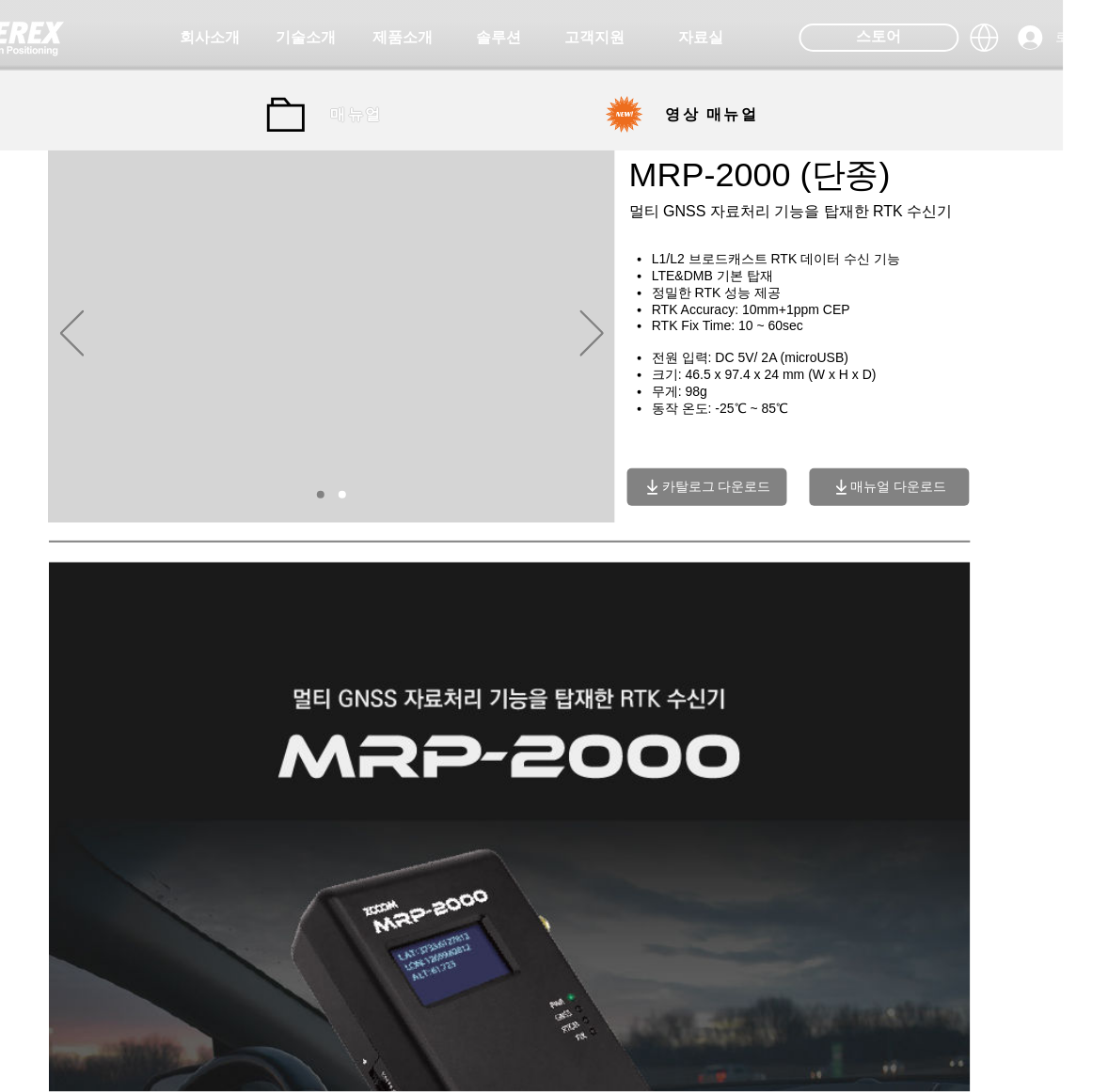 click on "매뉴얼" at bounding box center (356, 115) 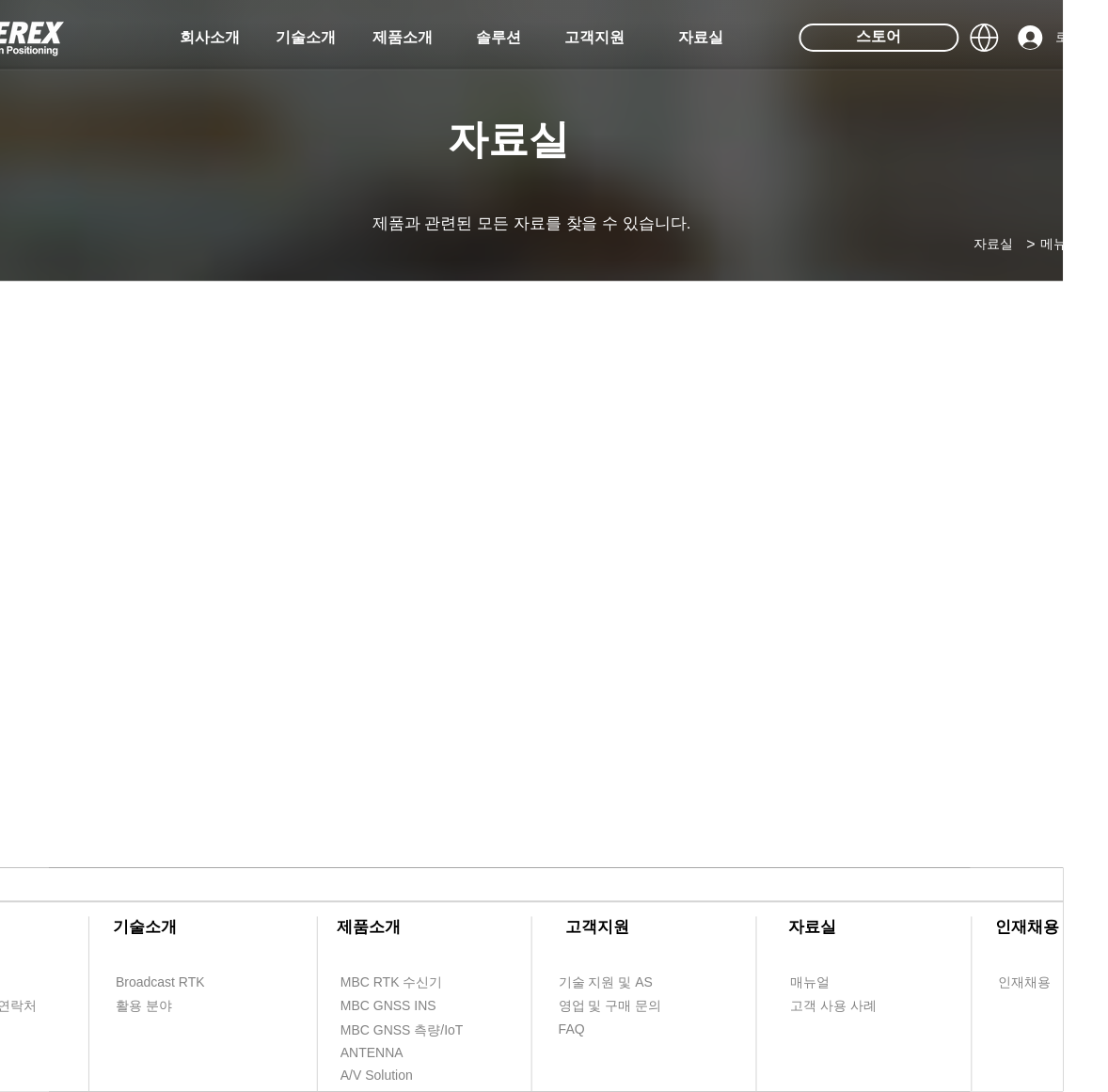 scroll, scrollTop: 0, scrollLeft: 0, axis: both 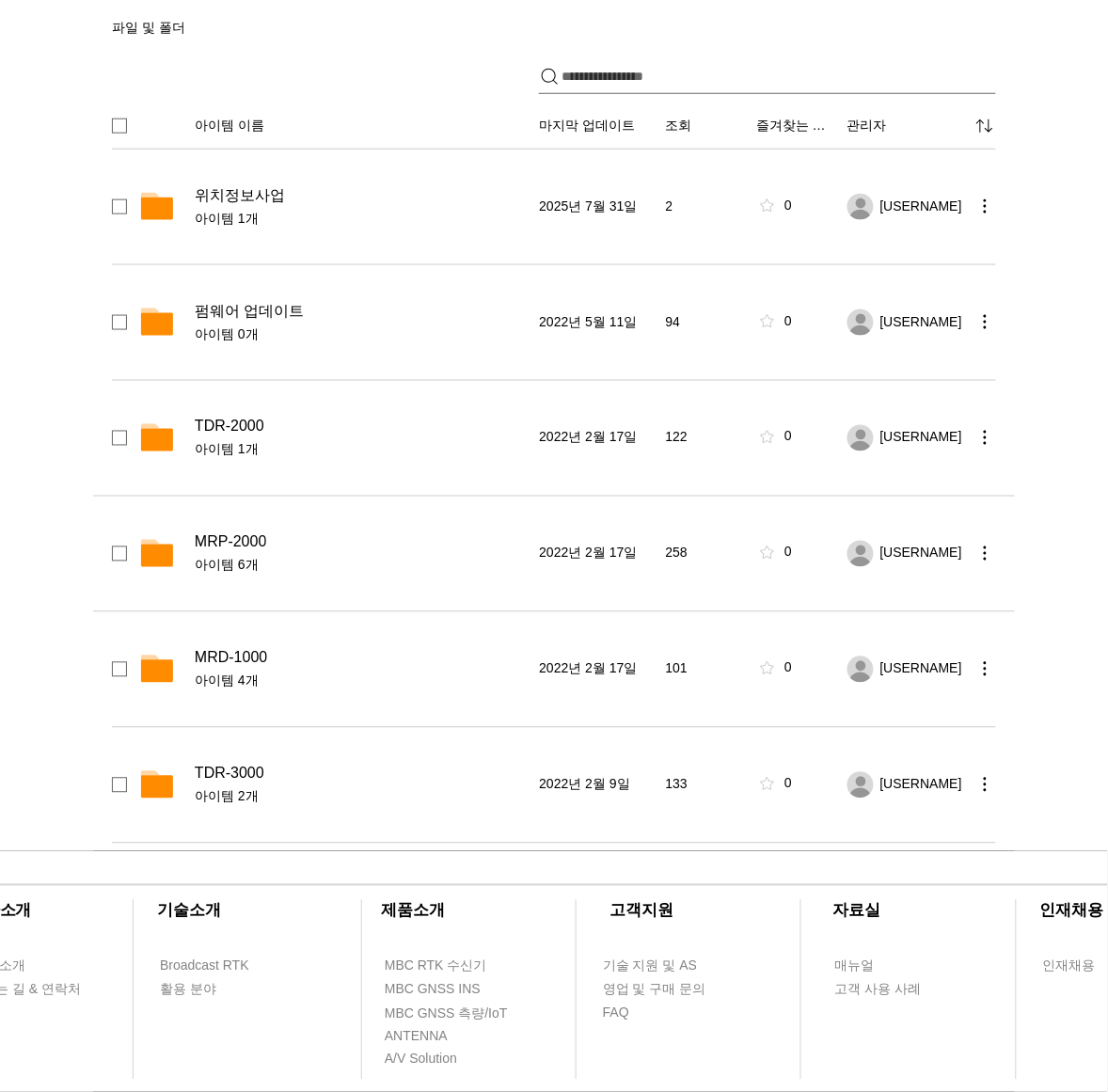 click on "MRP-2000" at bounding box center [230, 543] 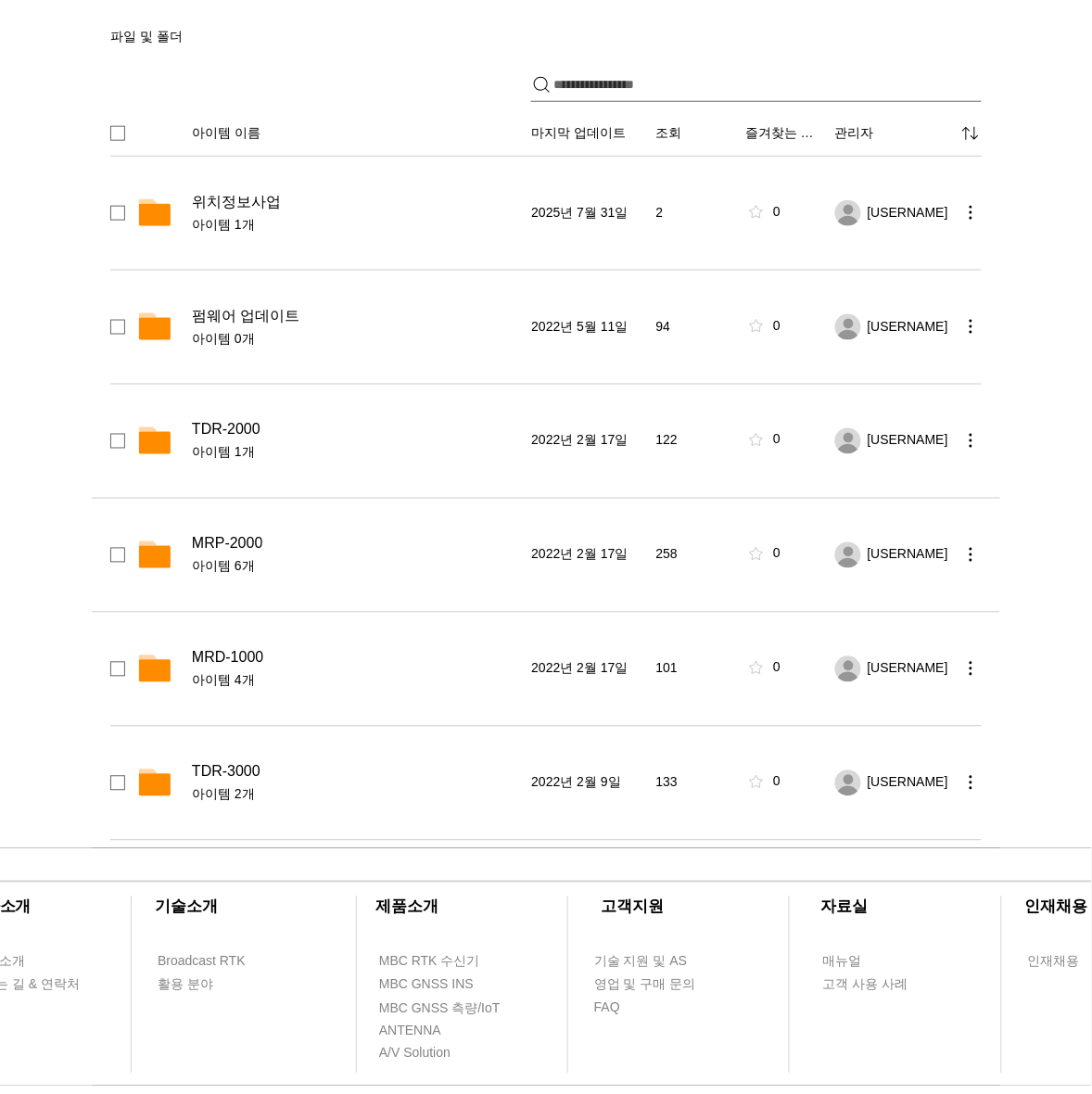 scroll, scrollTop: 0, scrollLeft: 0, axis: both 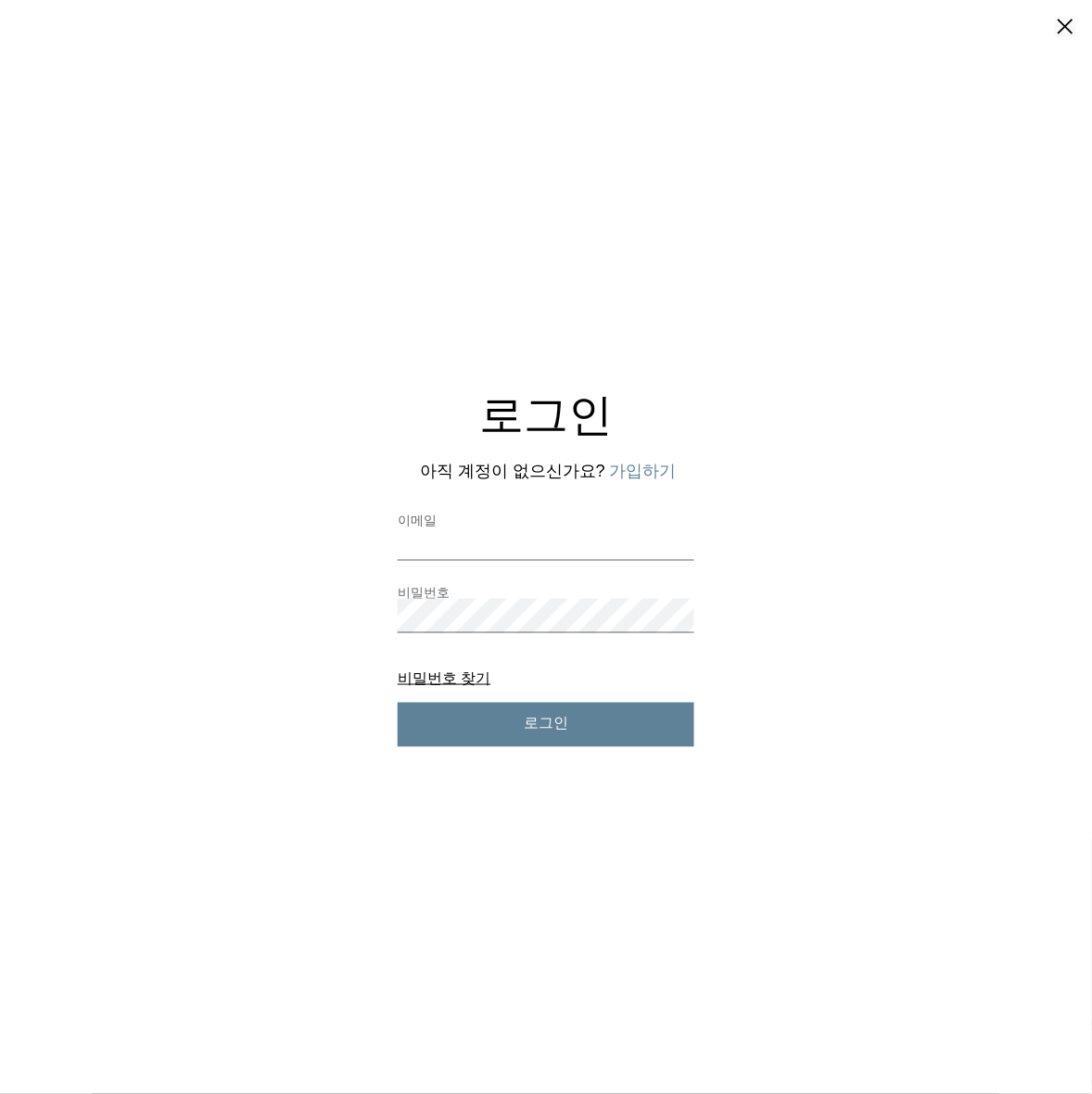 click on "로그인 아직 계정이 없으신가요? 가입하기 이메일 비밀번호 비밀번호 찾기 비밀번호 찾기 로그인" at bounding box center [546, 547] 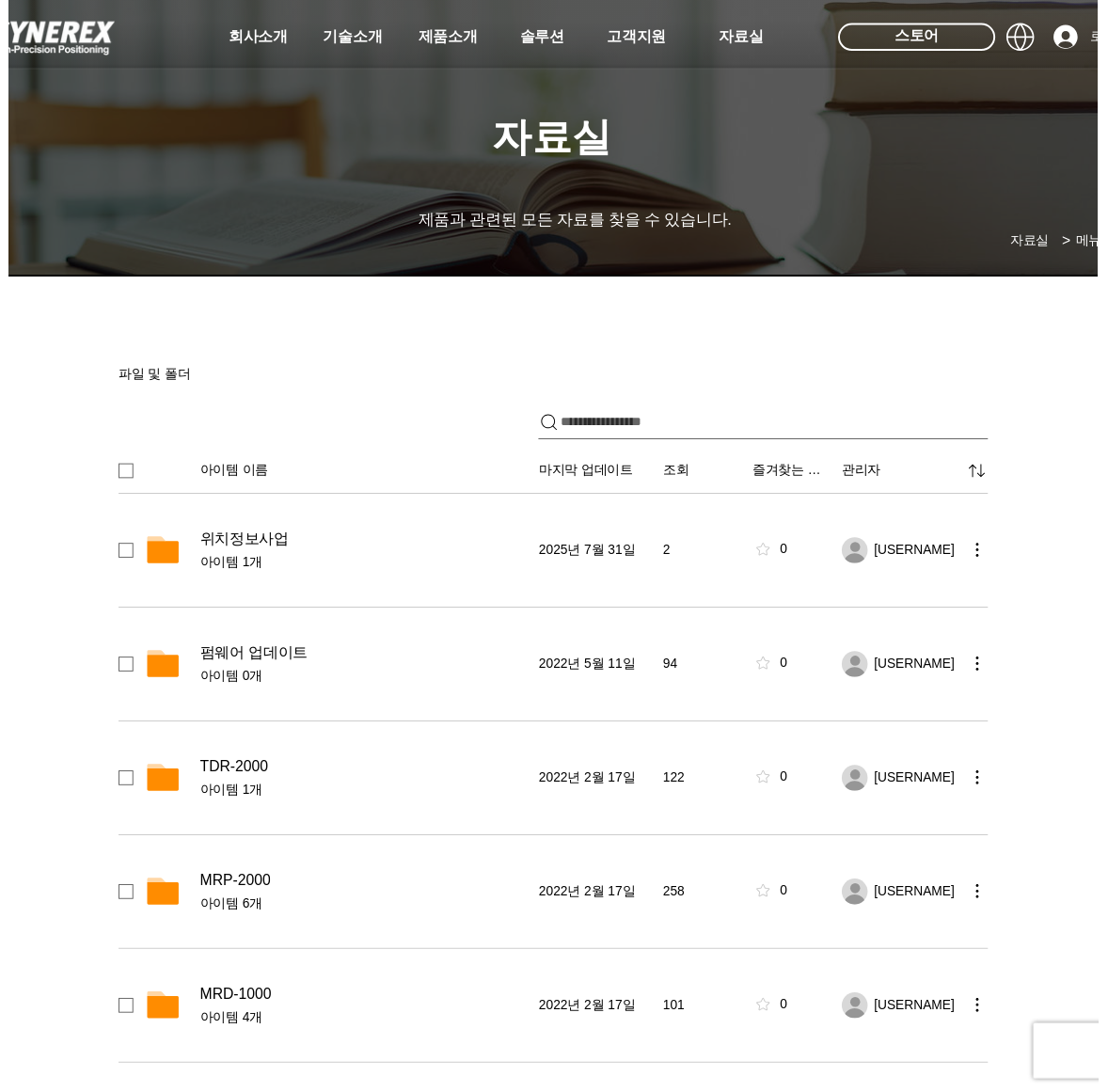 scroll, scrollTop: 353, scrollLeft: 0, axis: vertical 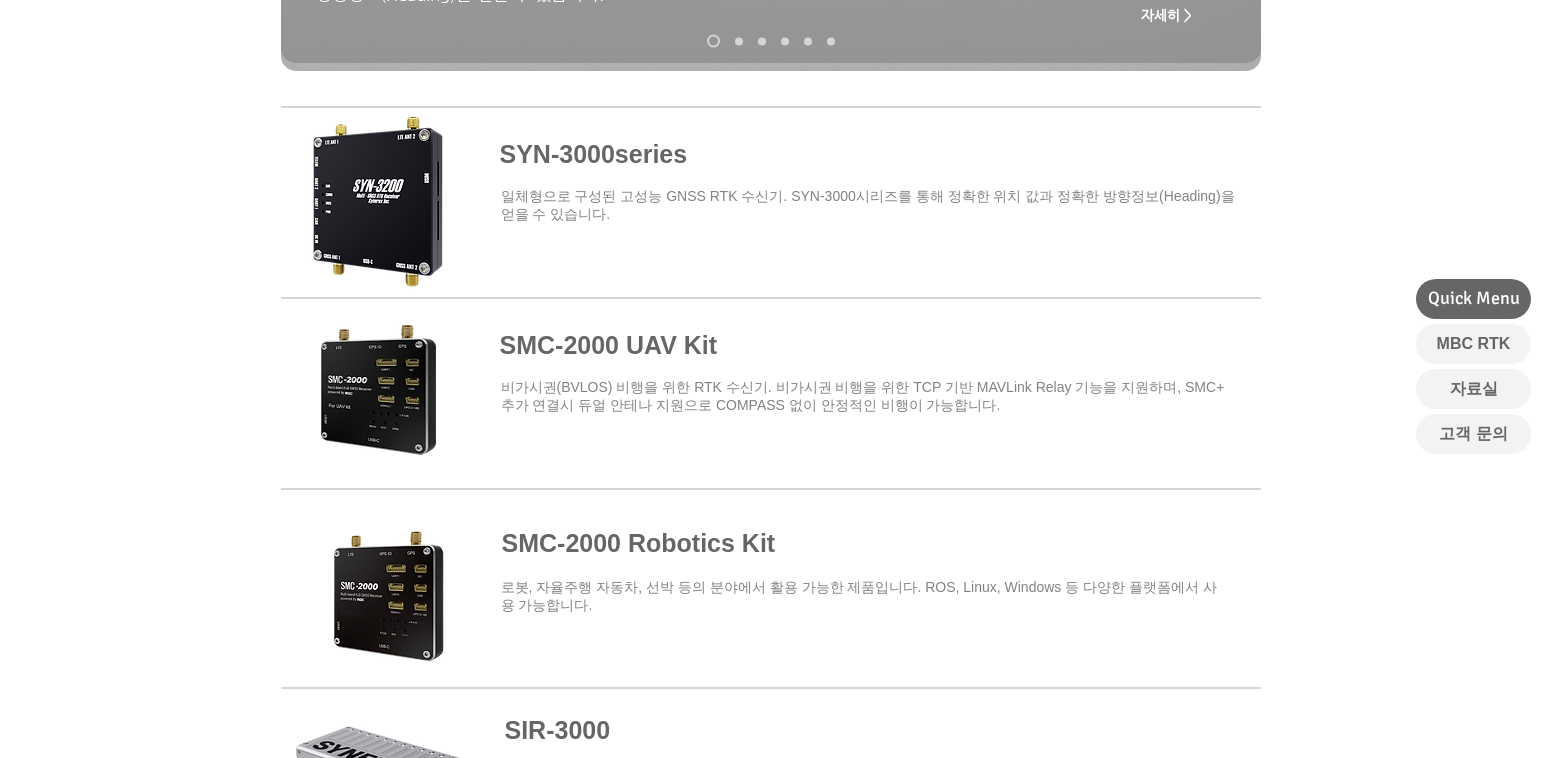 click at bounding box center (771, 580) 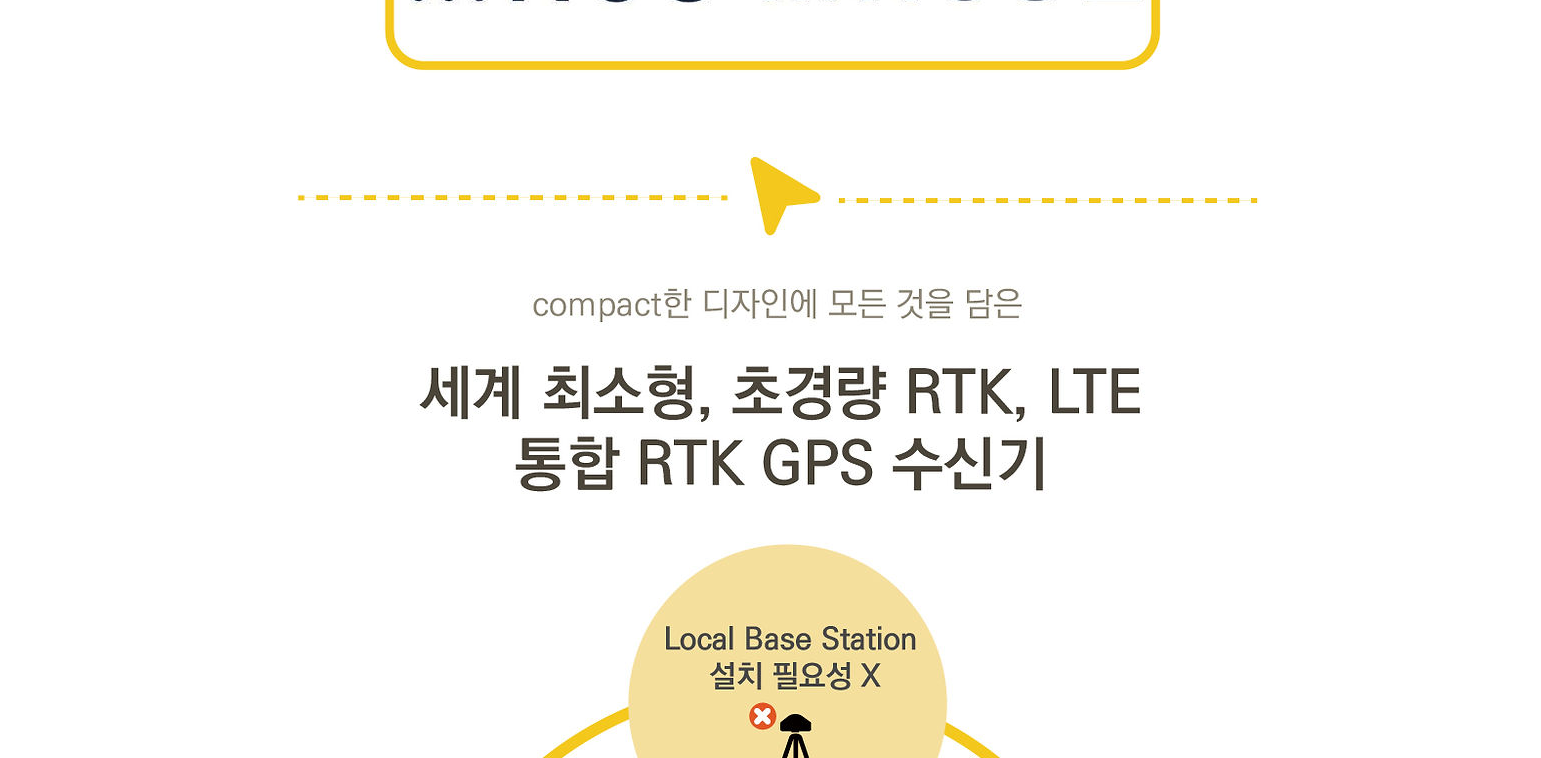 scroll, scrollTop: 5700, scrollLeft: 0, axis: vertical 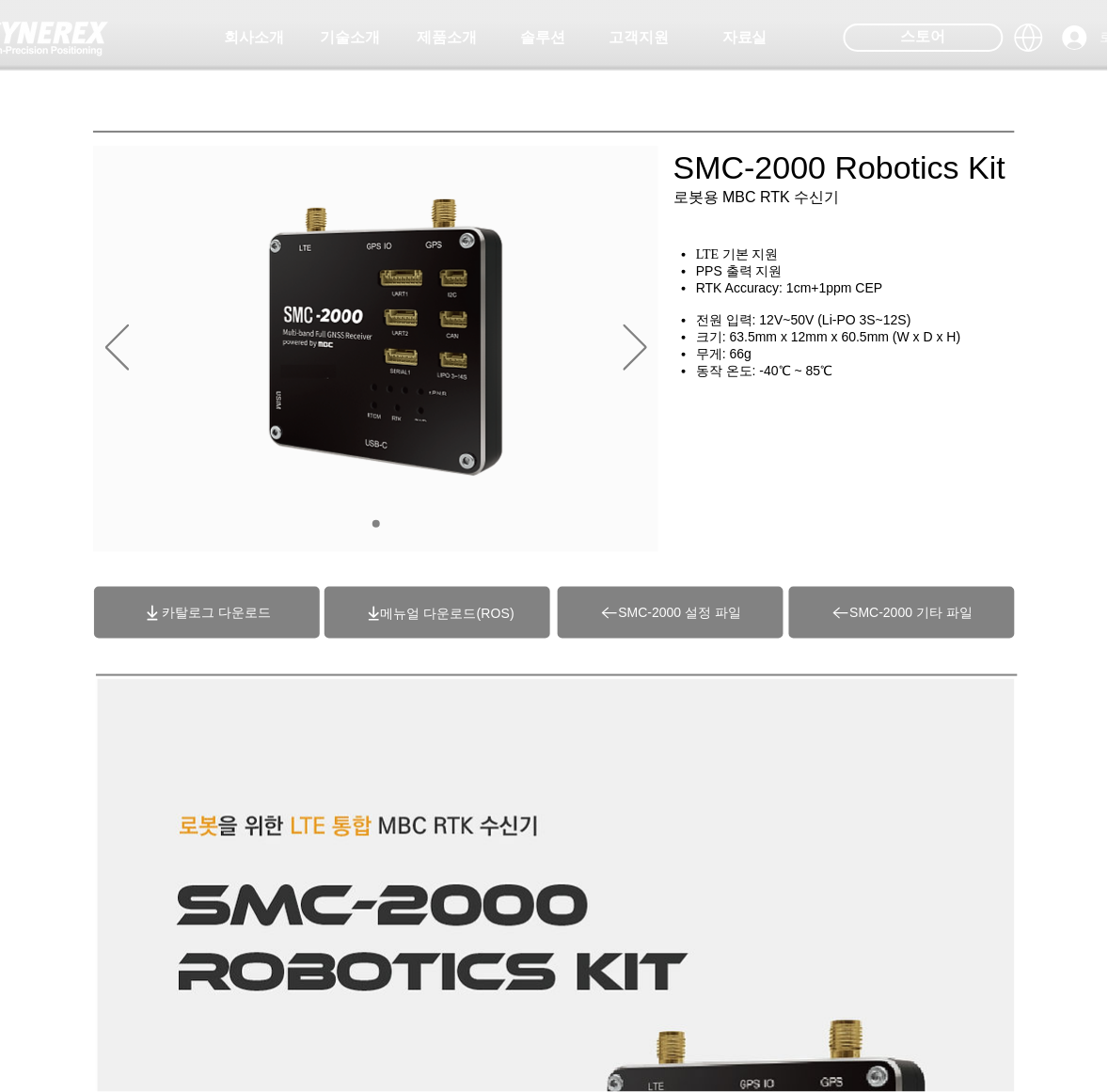 drag, startPoint x: 358, startPoint y: 724, endPoint x: 306, endPoint y: 290, distance: 437.10411 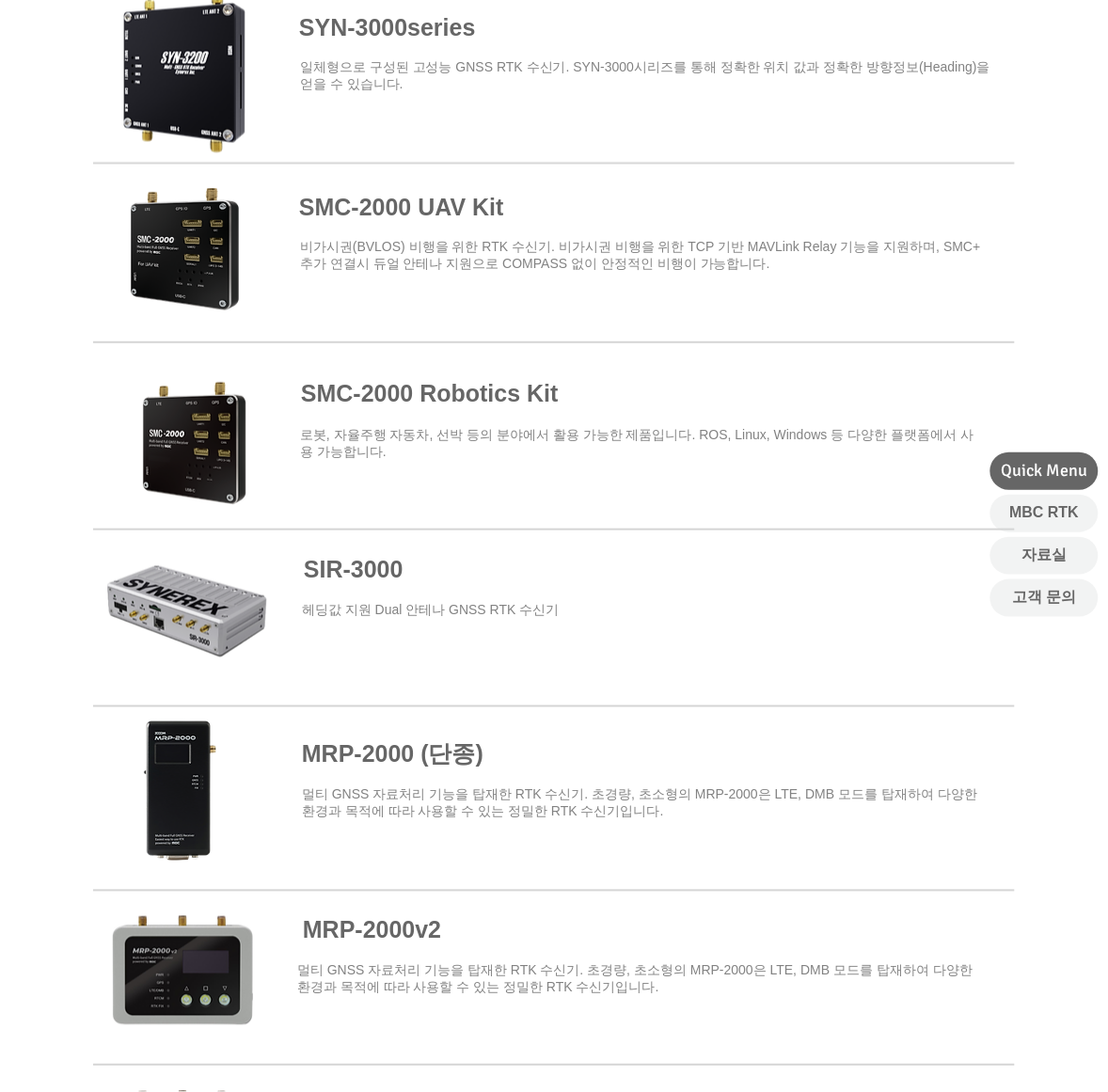 scroll, scrollTop: 423, scrollLeft: 0, axis: vertical 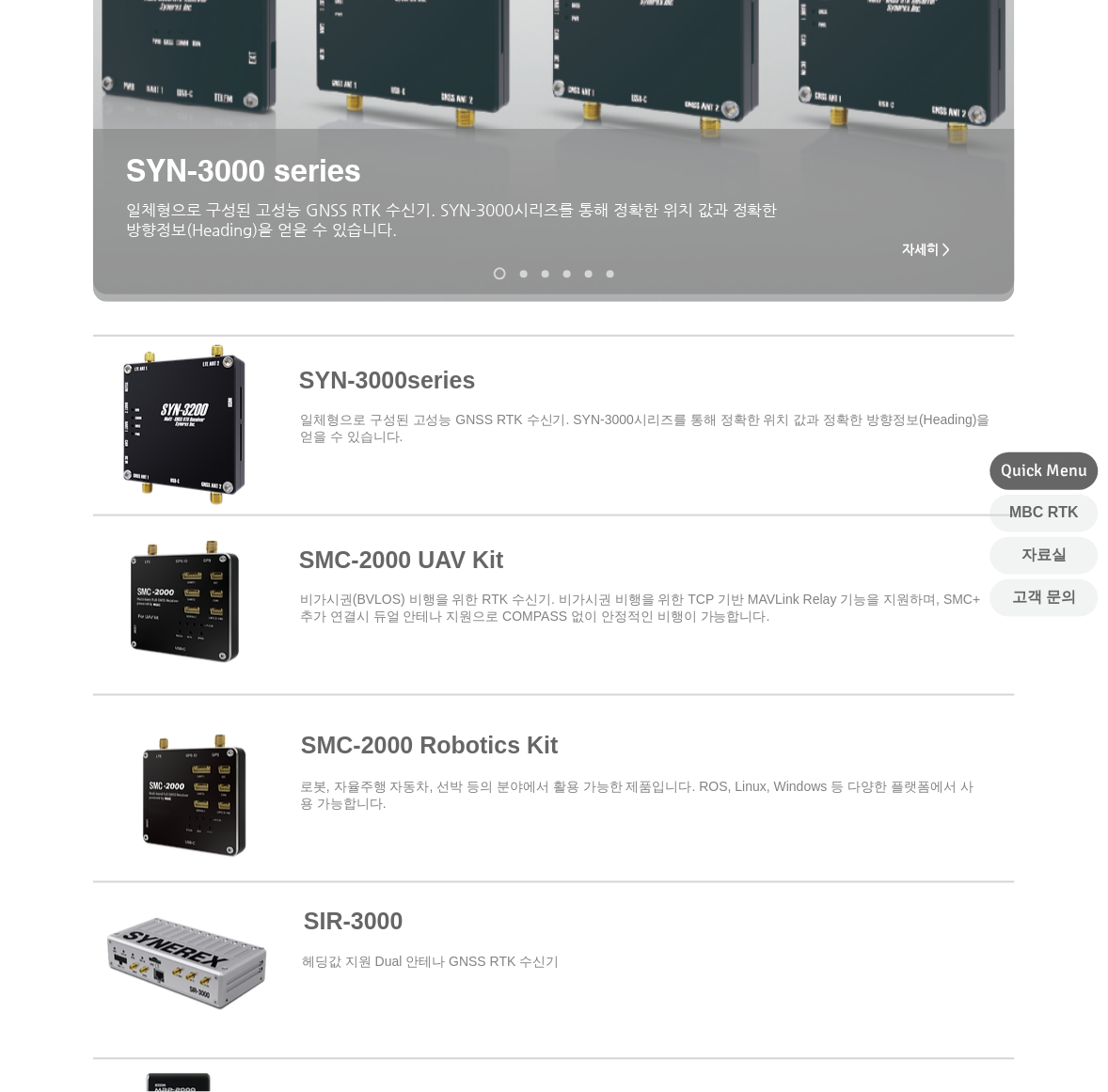 click at bounding box center (554, 421) 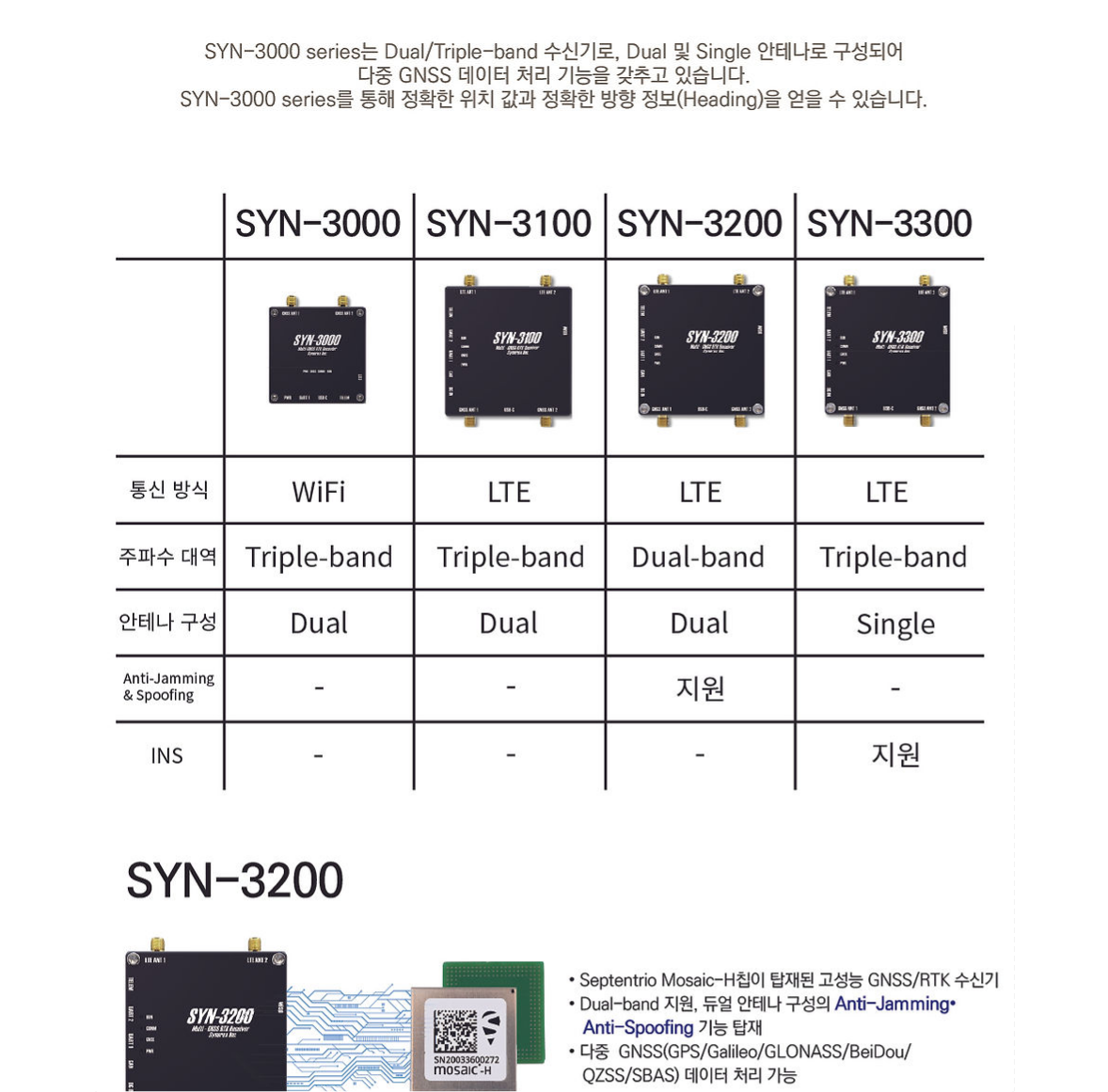 scroll, scrollTop: 3527, scrollLeft: 0, axis: vertical 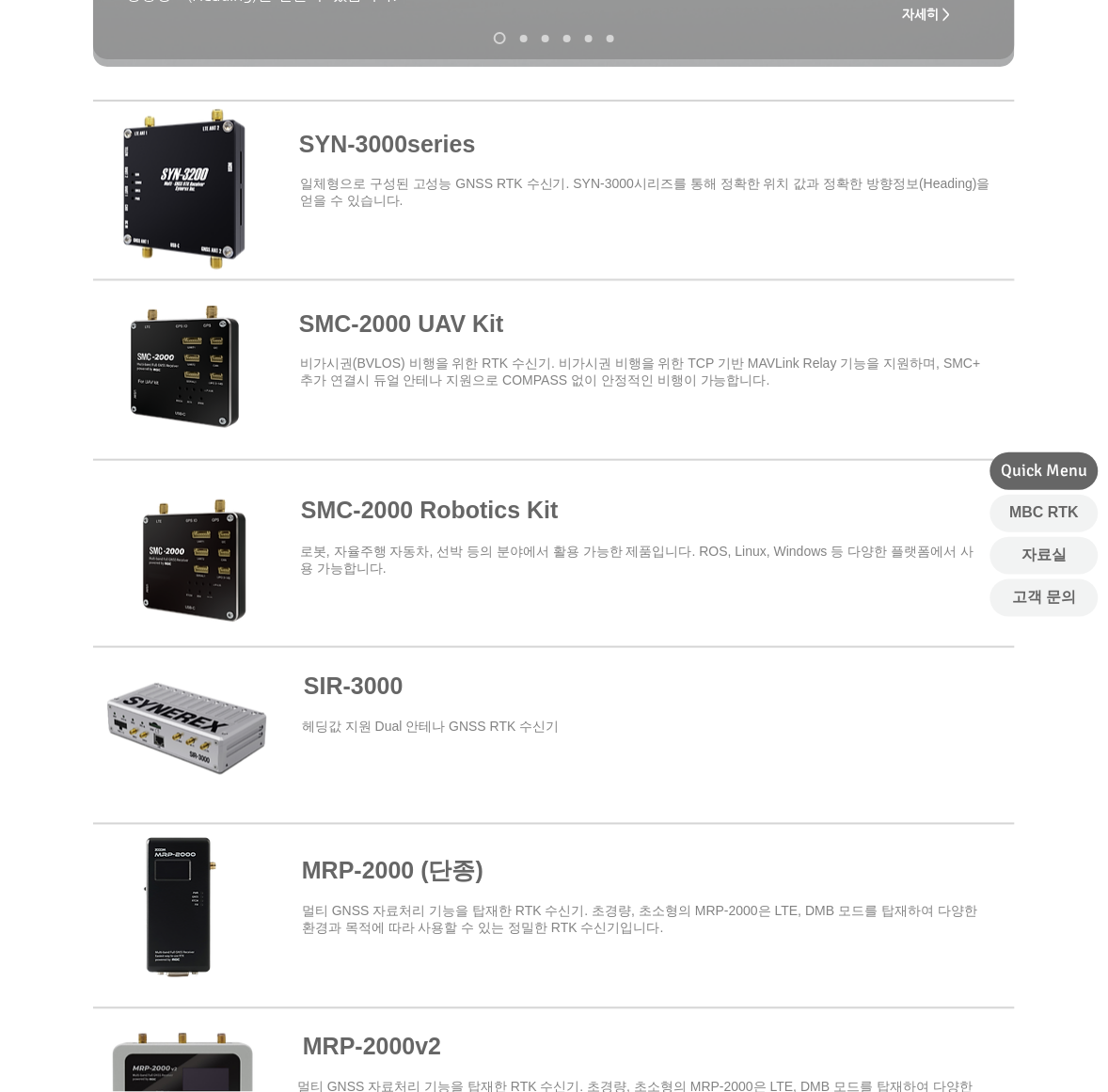 click at bounding box center (554, 546) 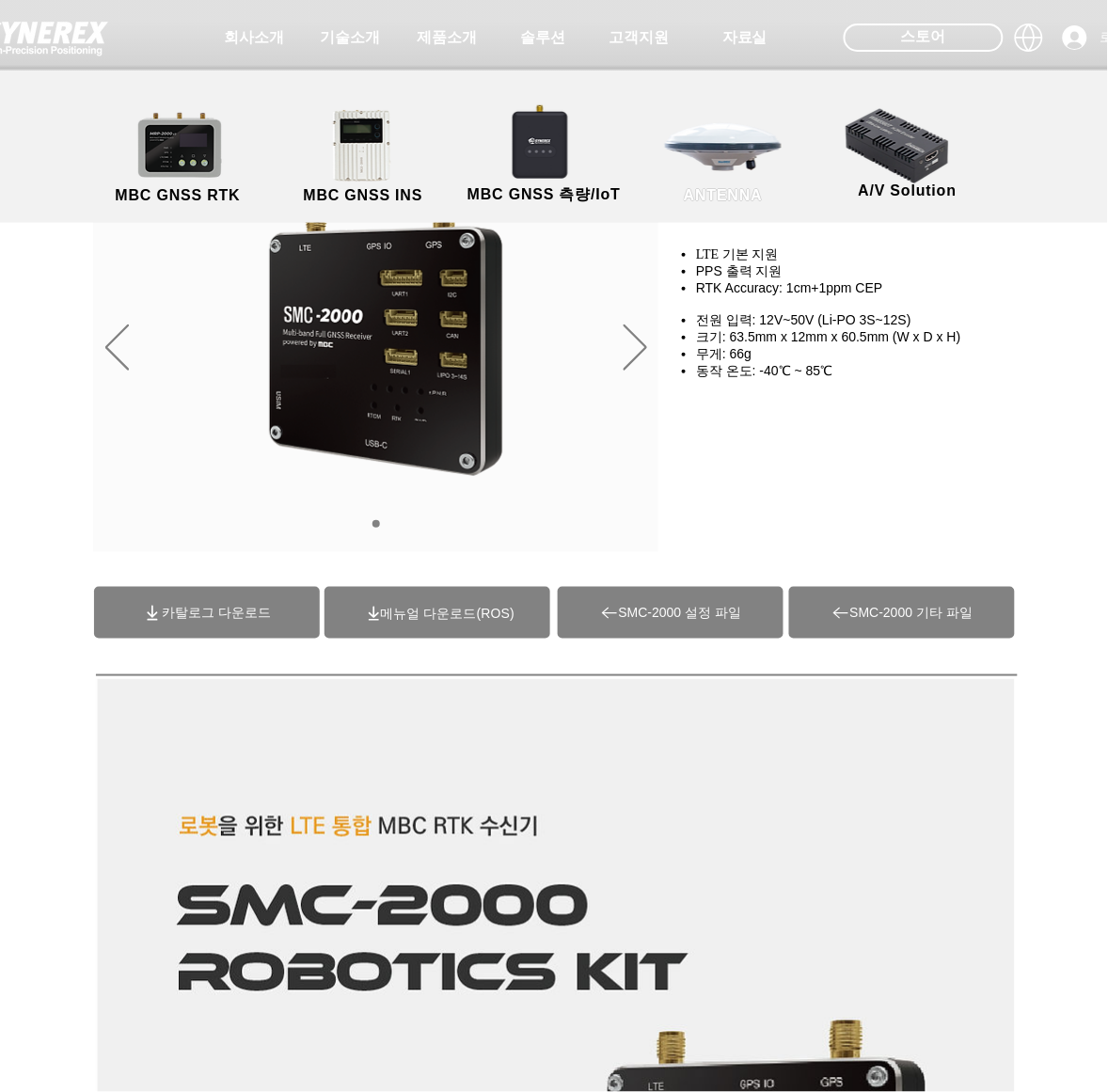 click on "ANTENNA" at bounding box center (723, 157) 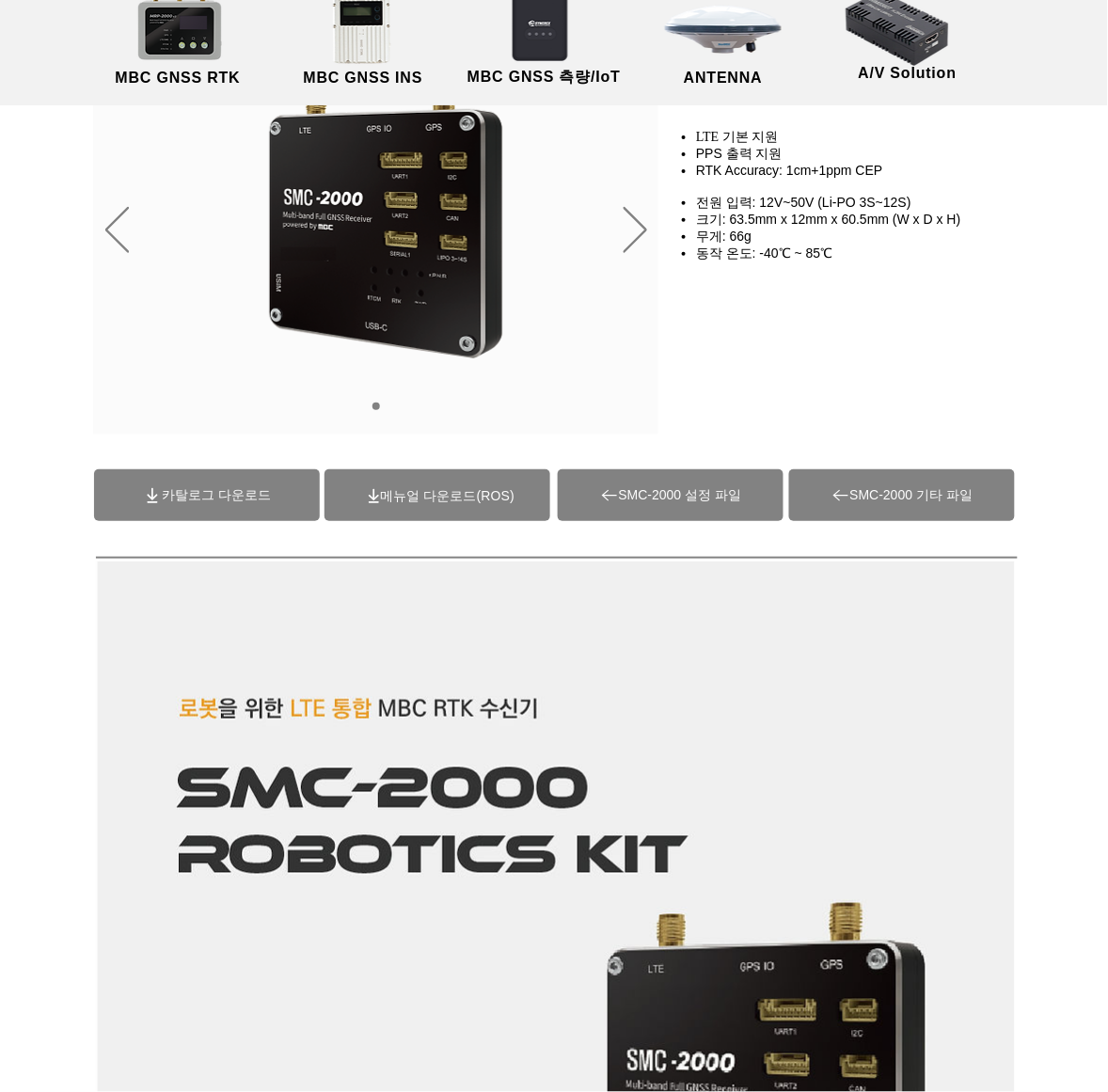 scroll, scrollTop: 235, scrollLeft: 0, axis: vertical 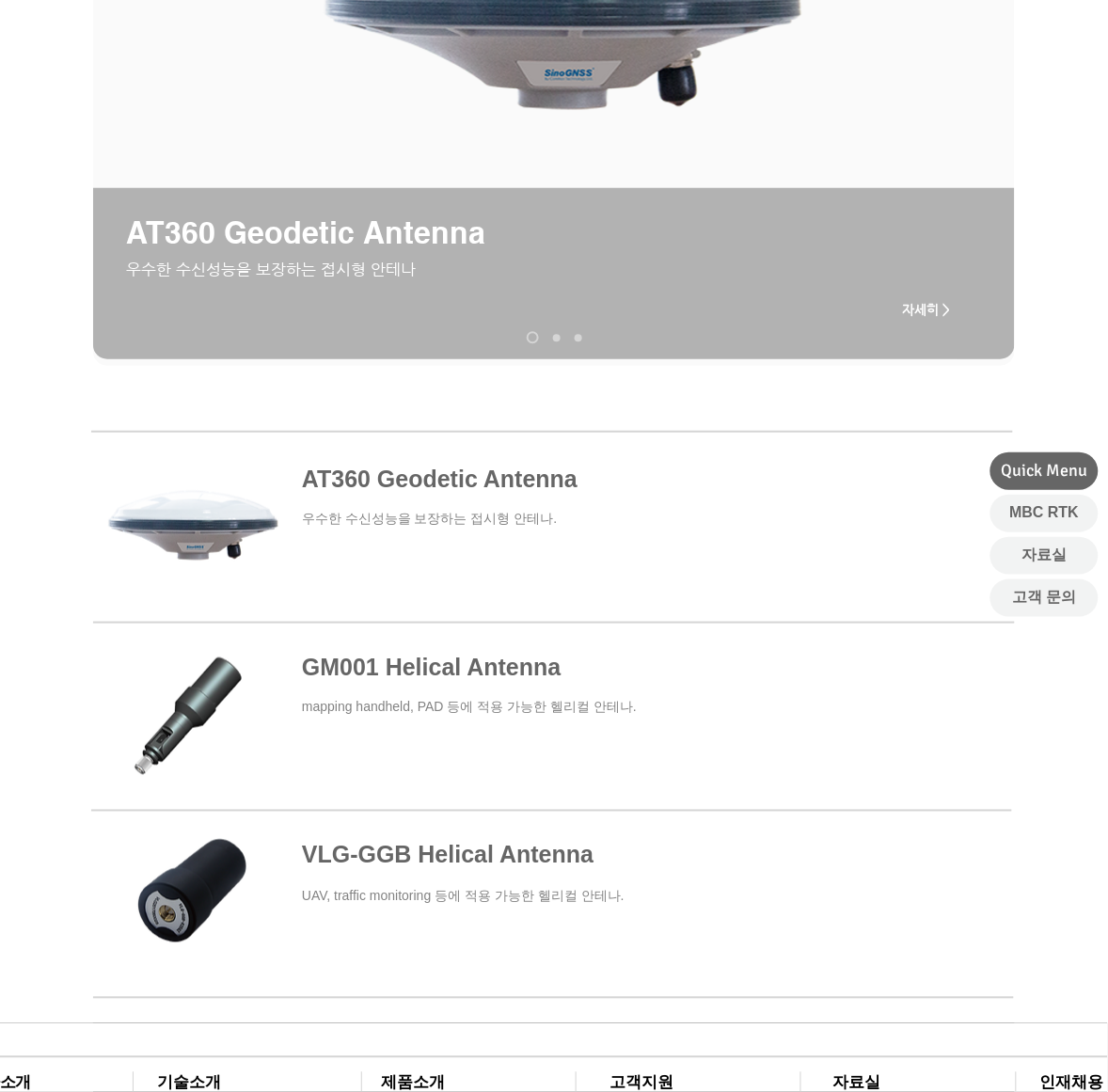 click at bounding box center (551, 527) 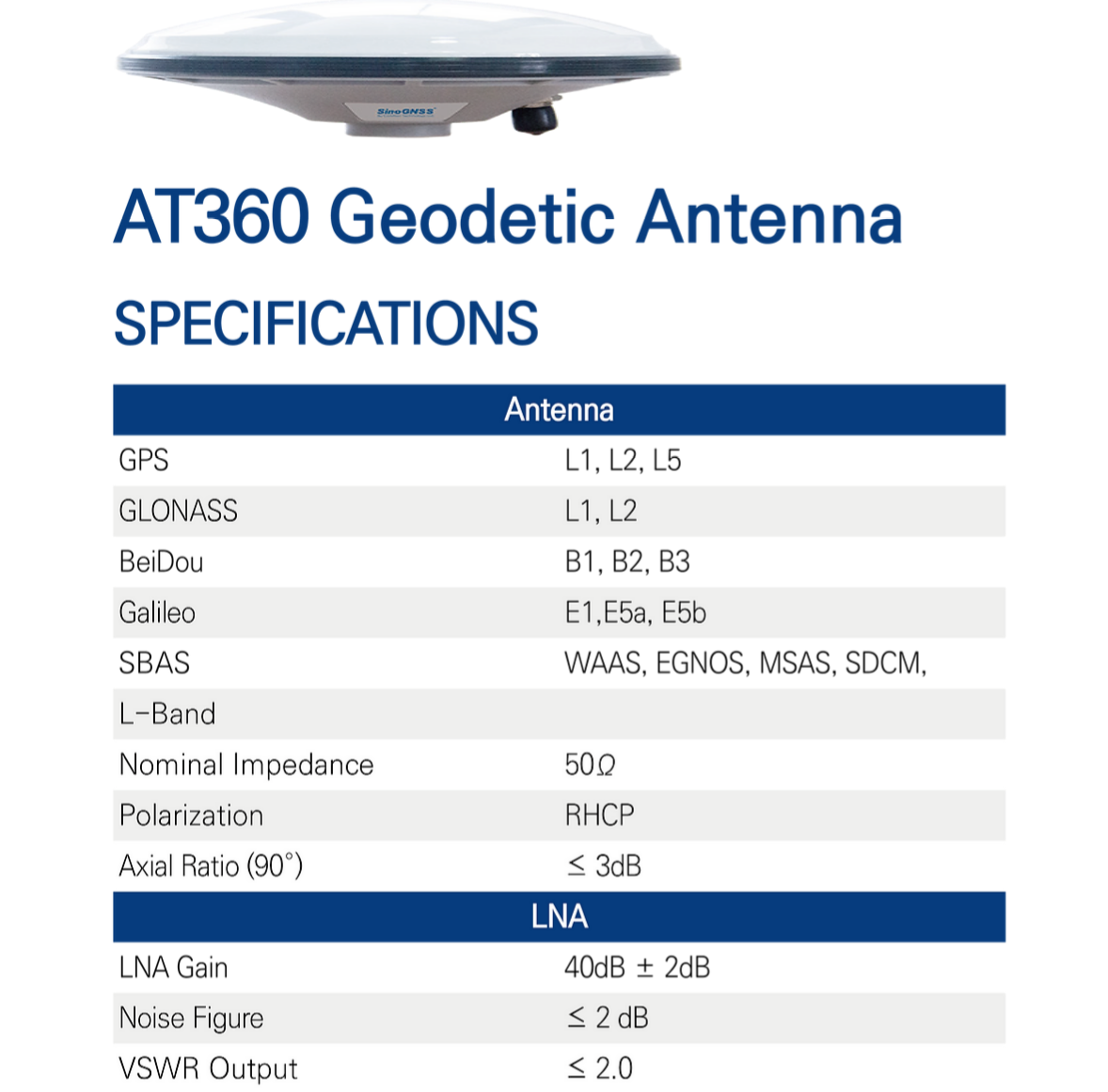 scroll, scrollTop: 0, scrollLeft: 0, axis: both 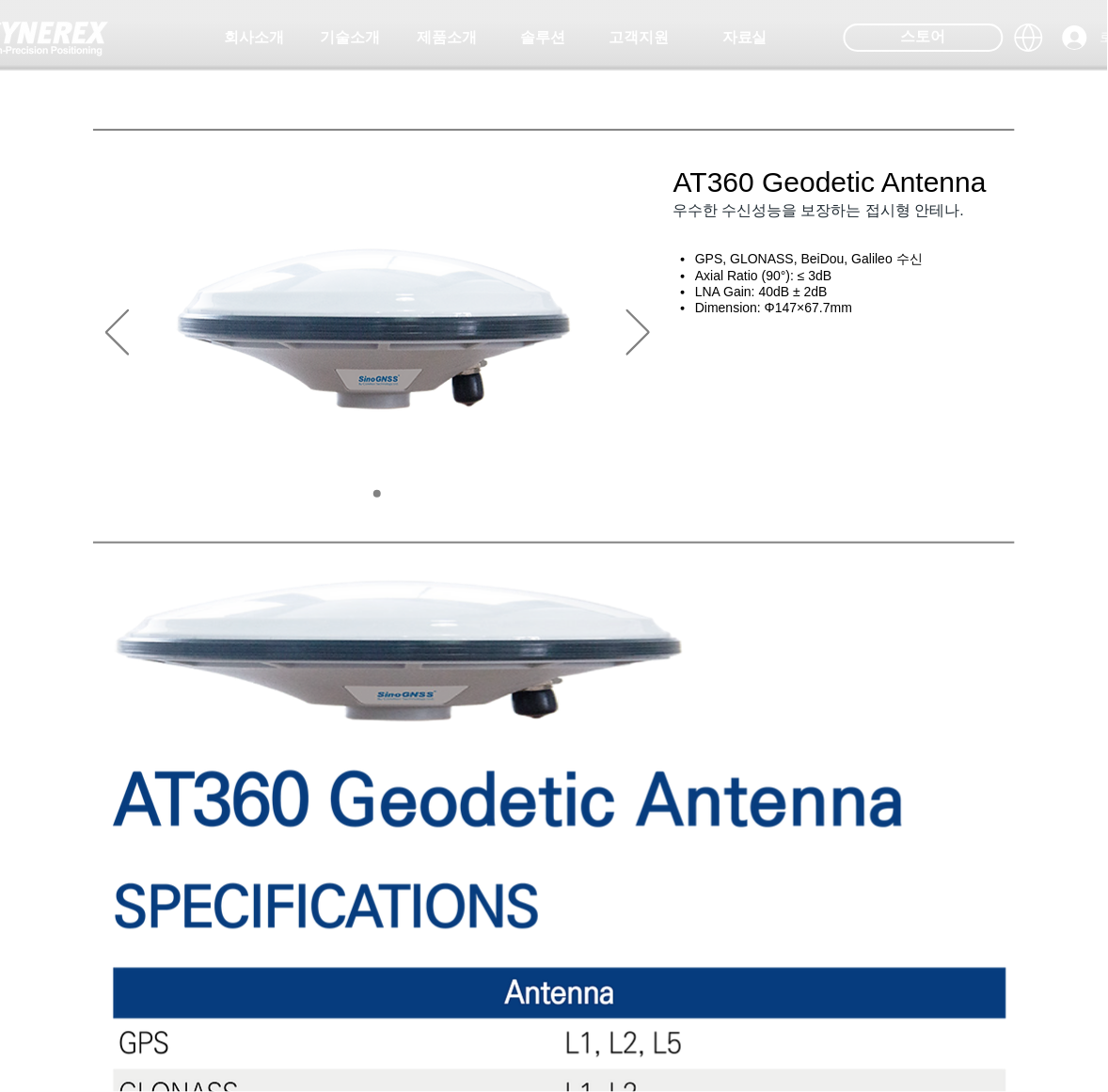 drag, startPoint x: 588, startPoint y: 612, endPoint x: 523, endPoint y: 435, distance: 188.55768 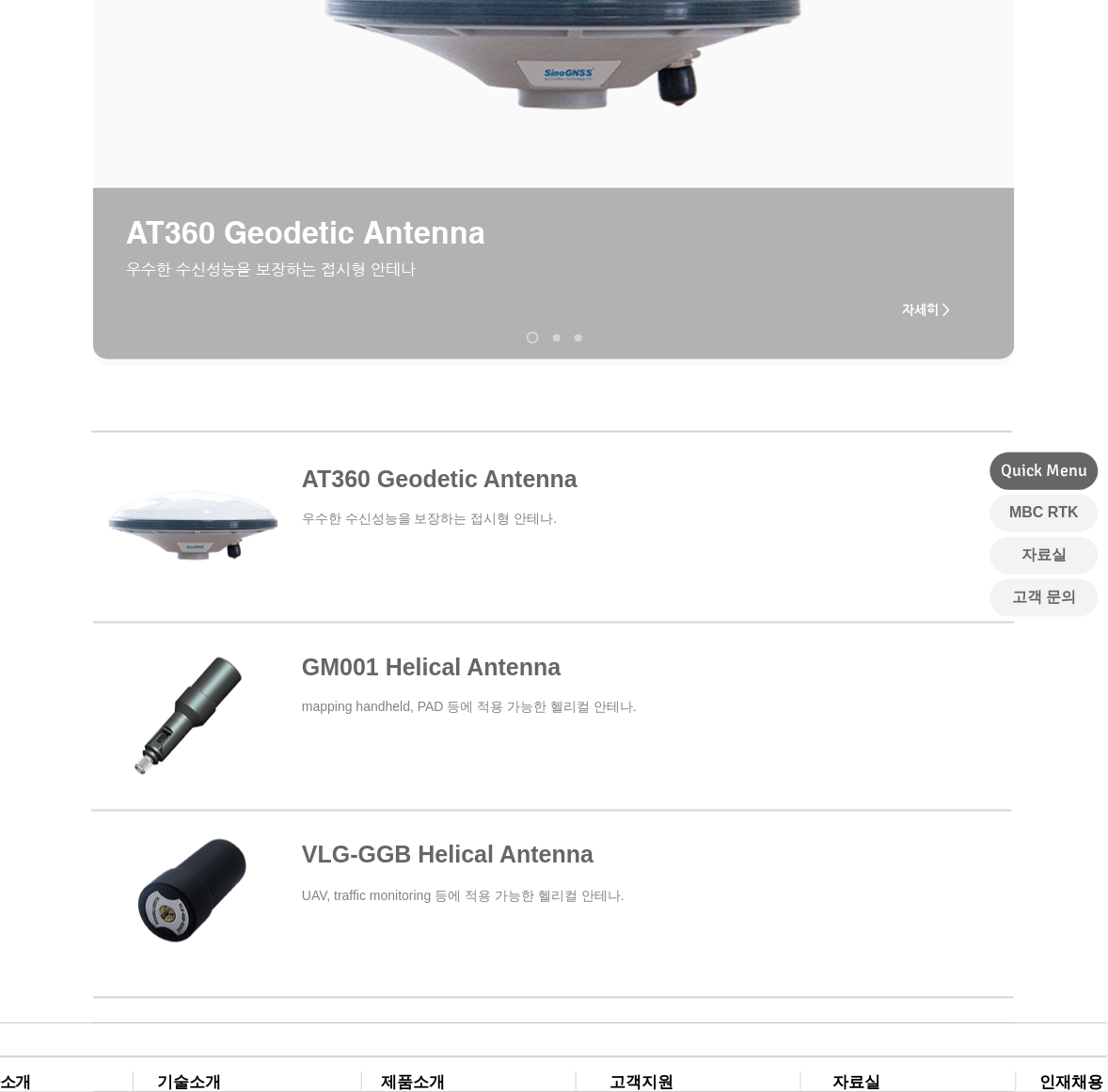 scroll, scrollTop: 0, scrollLeft: 0, axis: both 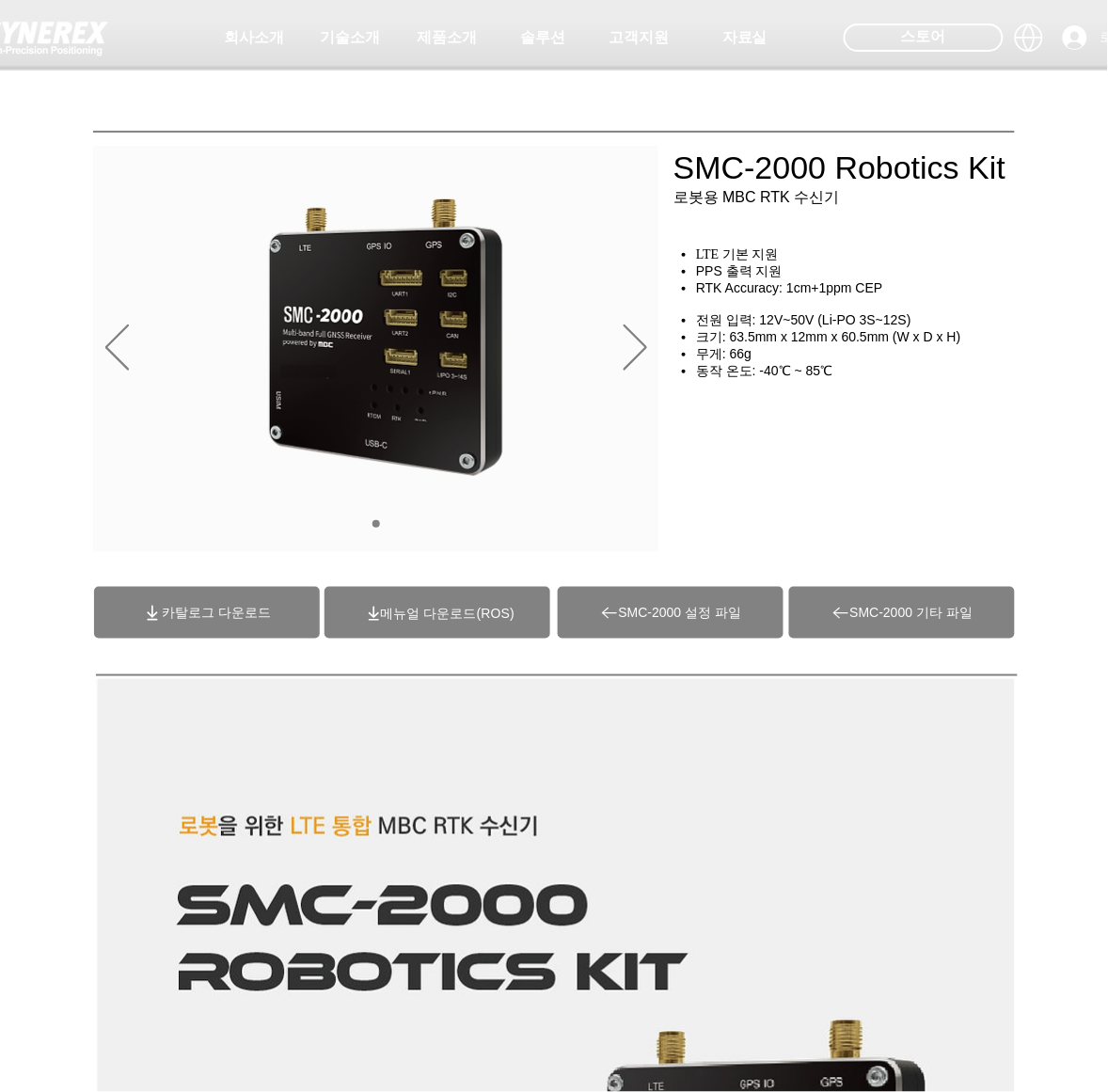 click at bounding box center (437, 612) 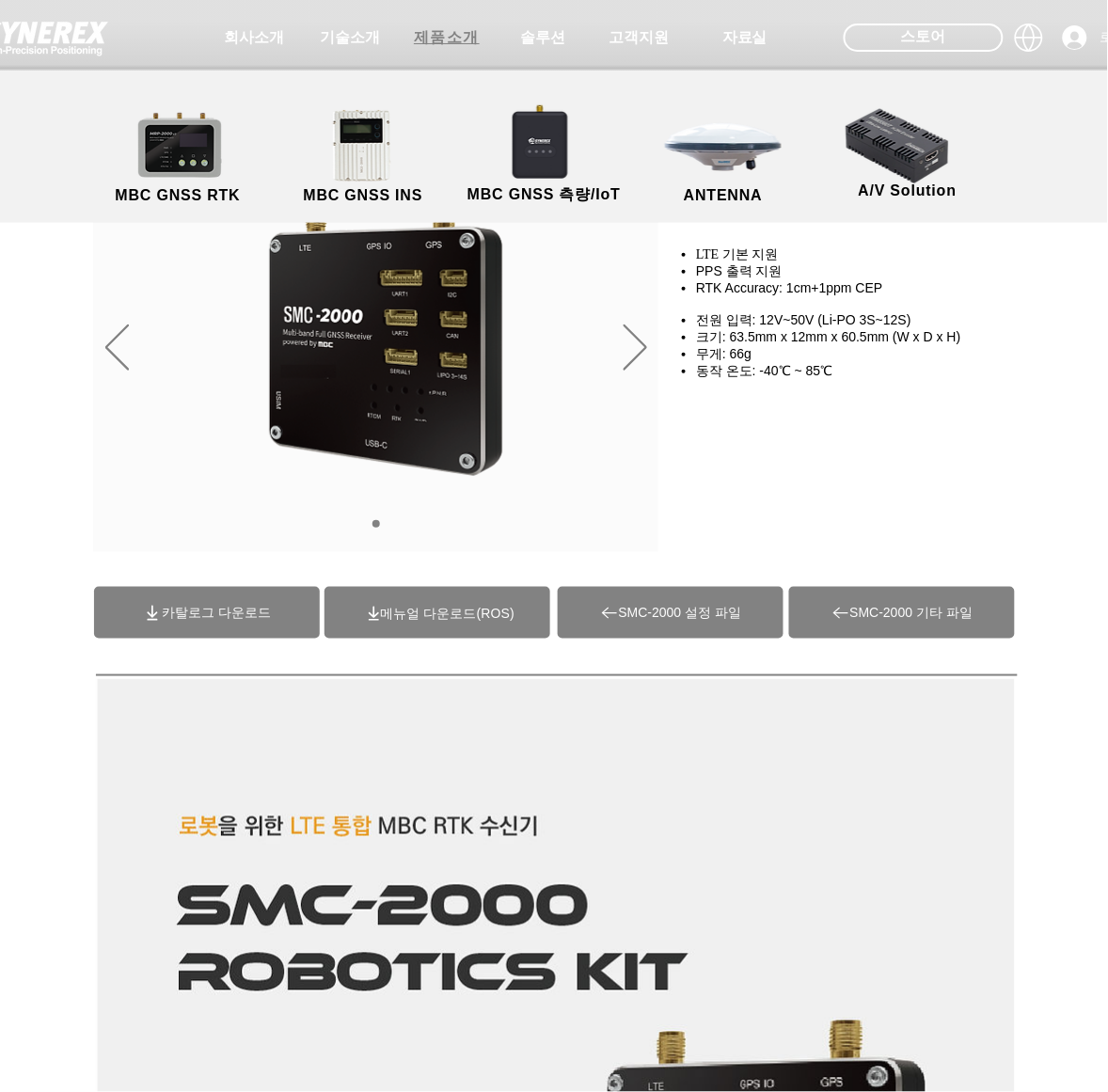 click on "제품소개" at bounding box center [447, 38] 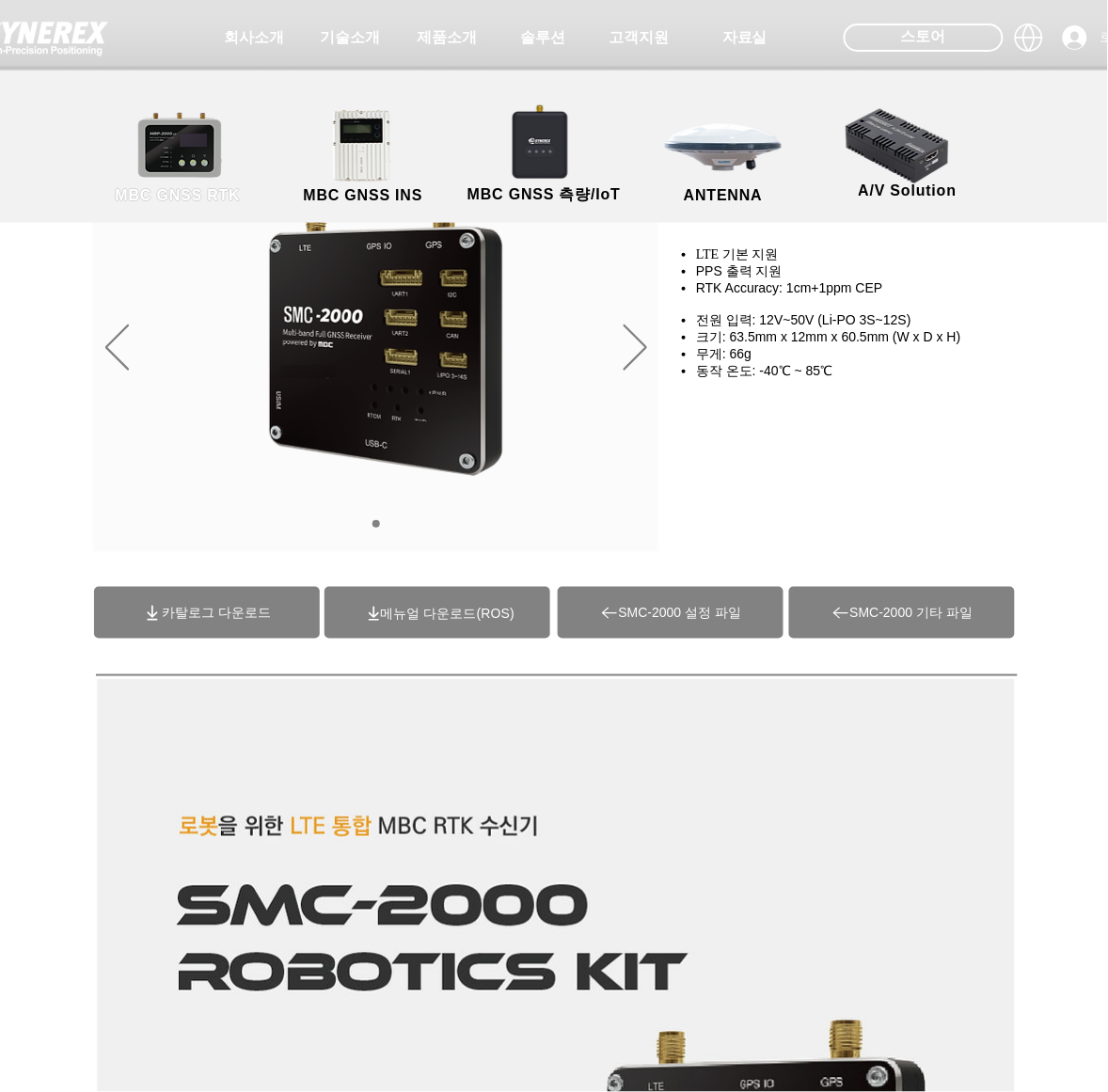 click on "MBC GNSS RTK" at bounding box center (178, 157) 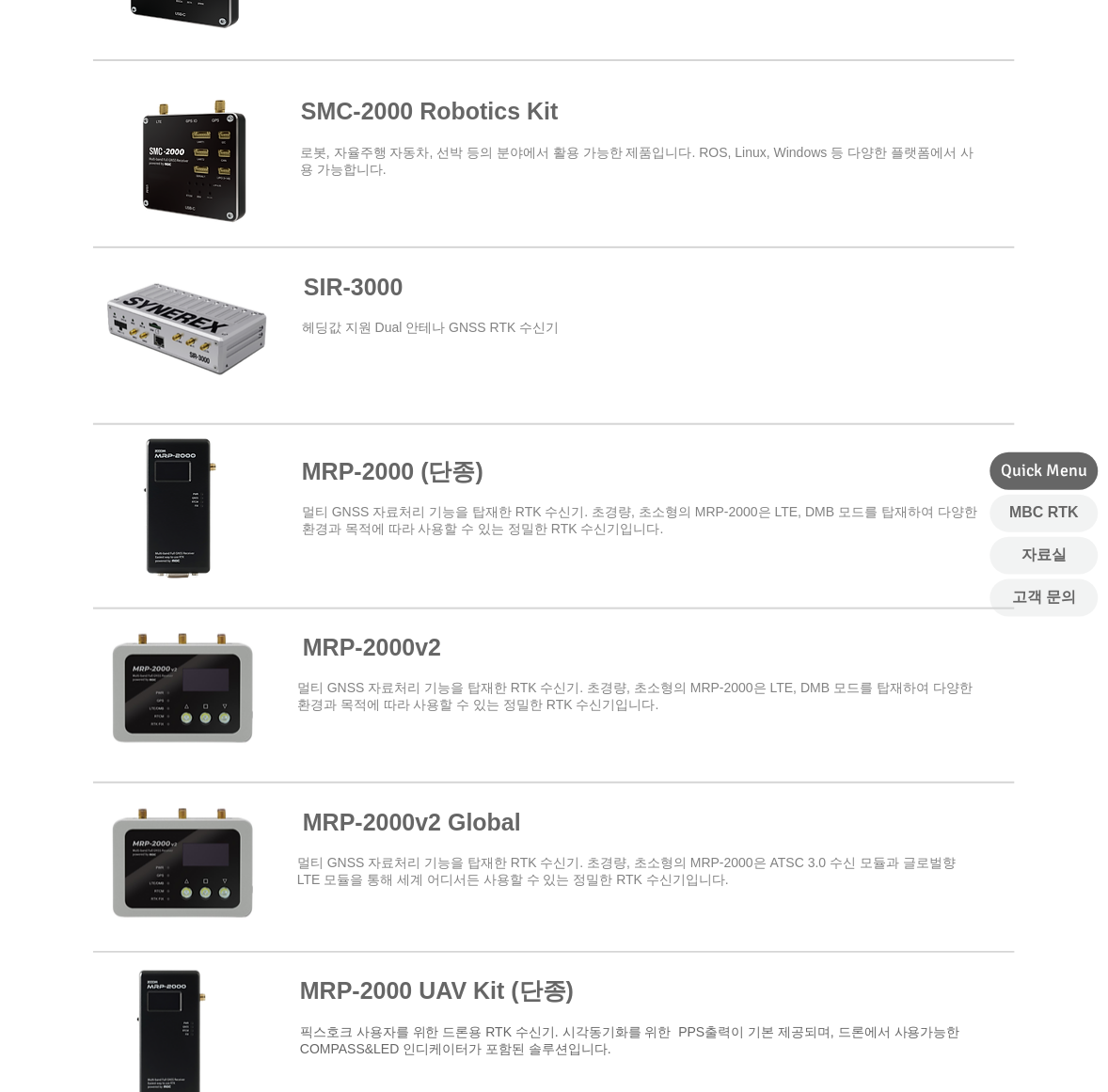 scroll, scrollTop: 1411, scrollLeft: 0, axis: vertical 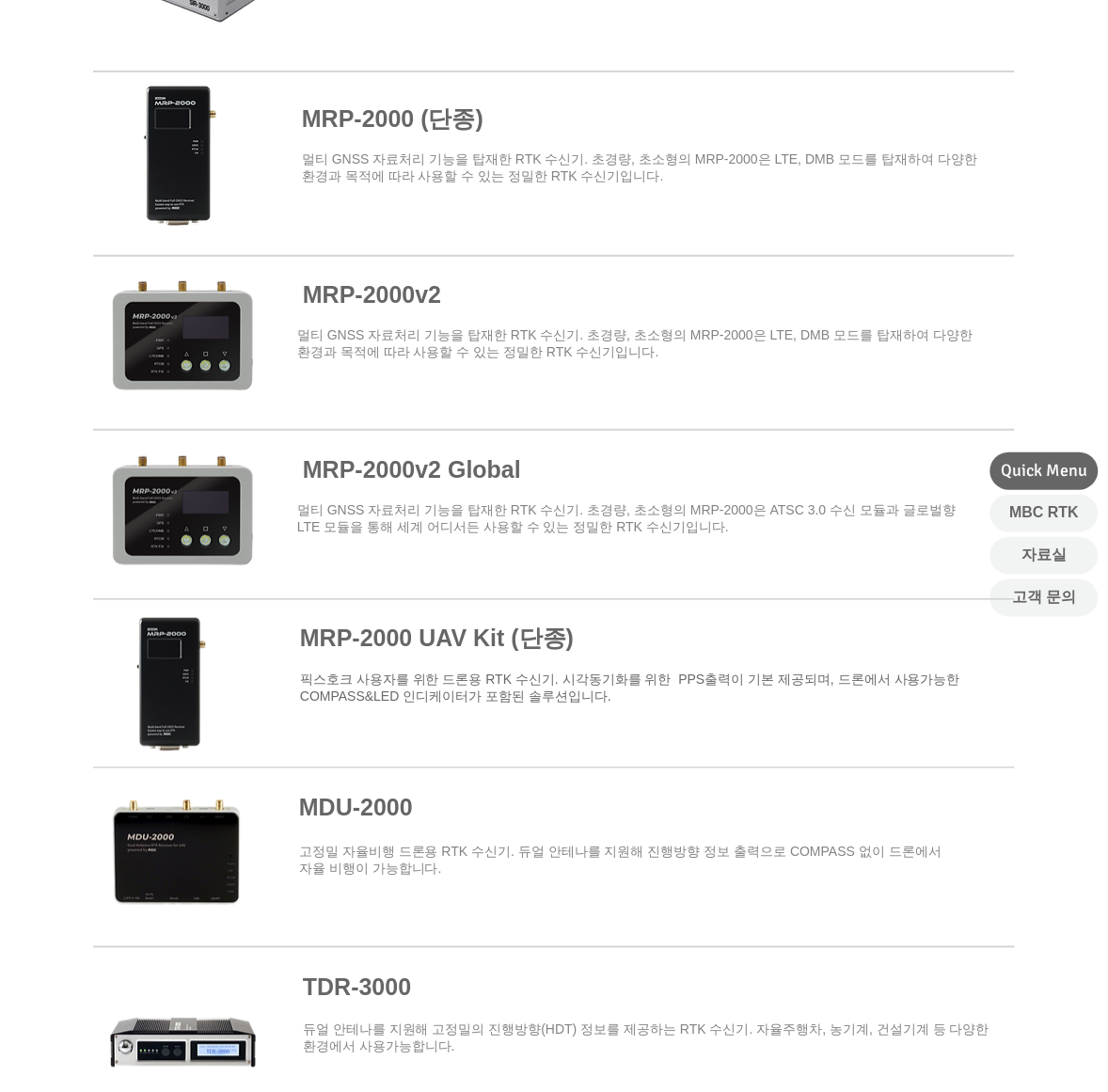 click at bounding box center (554, 684) 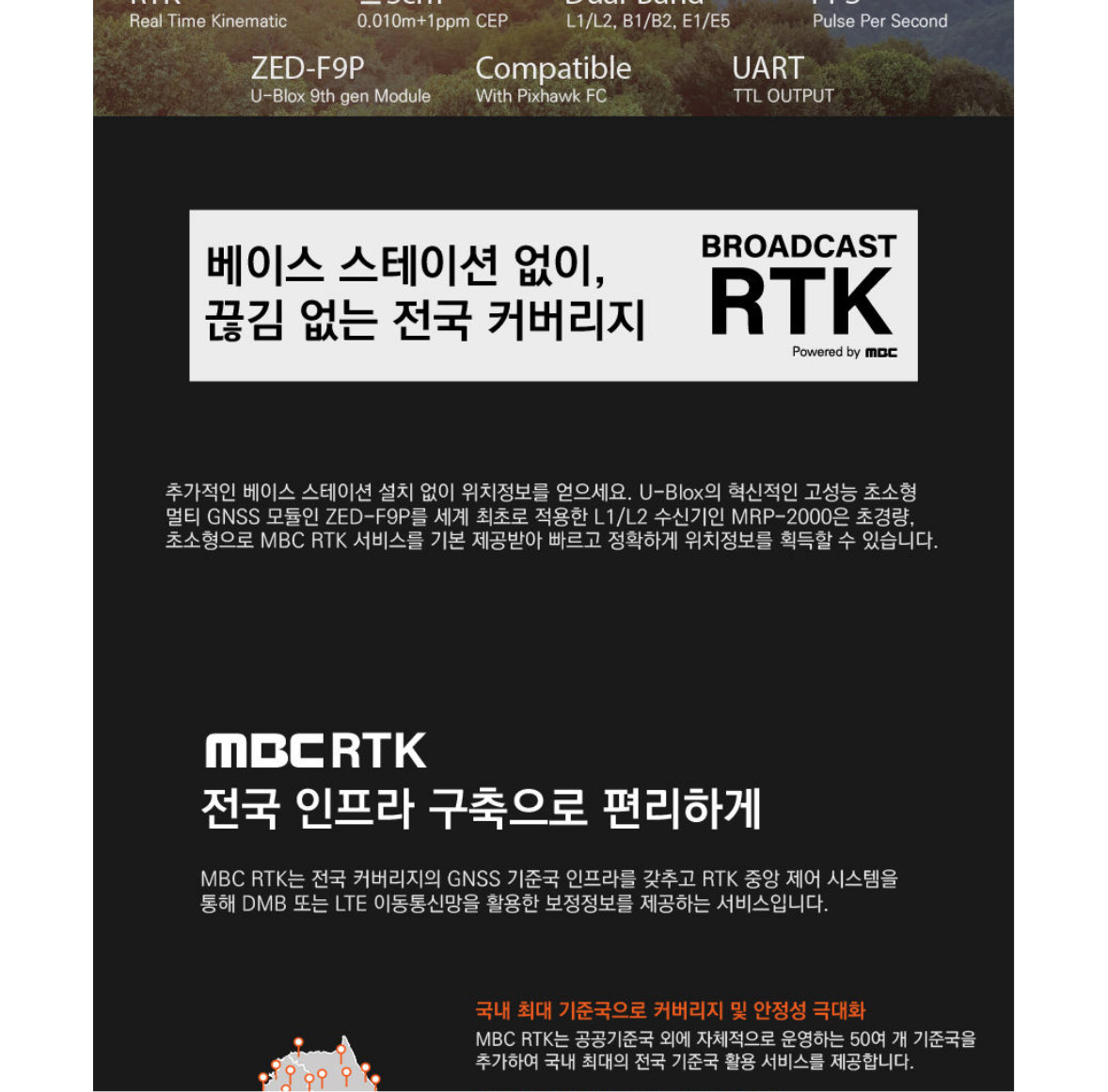 scroll, scrollTop: 0, scrollLeft: 0, axis: both 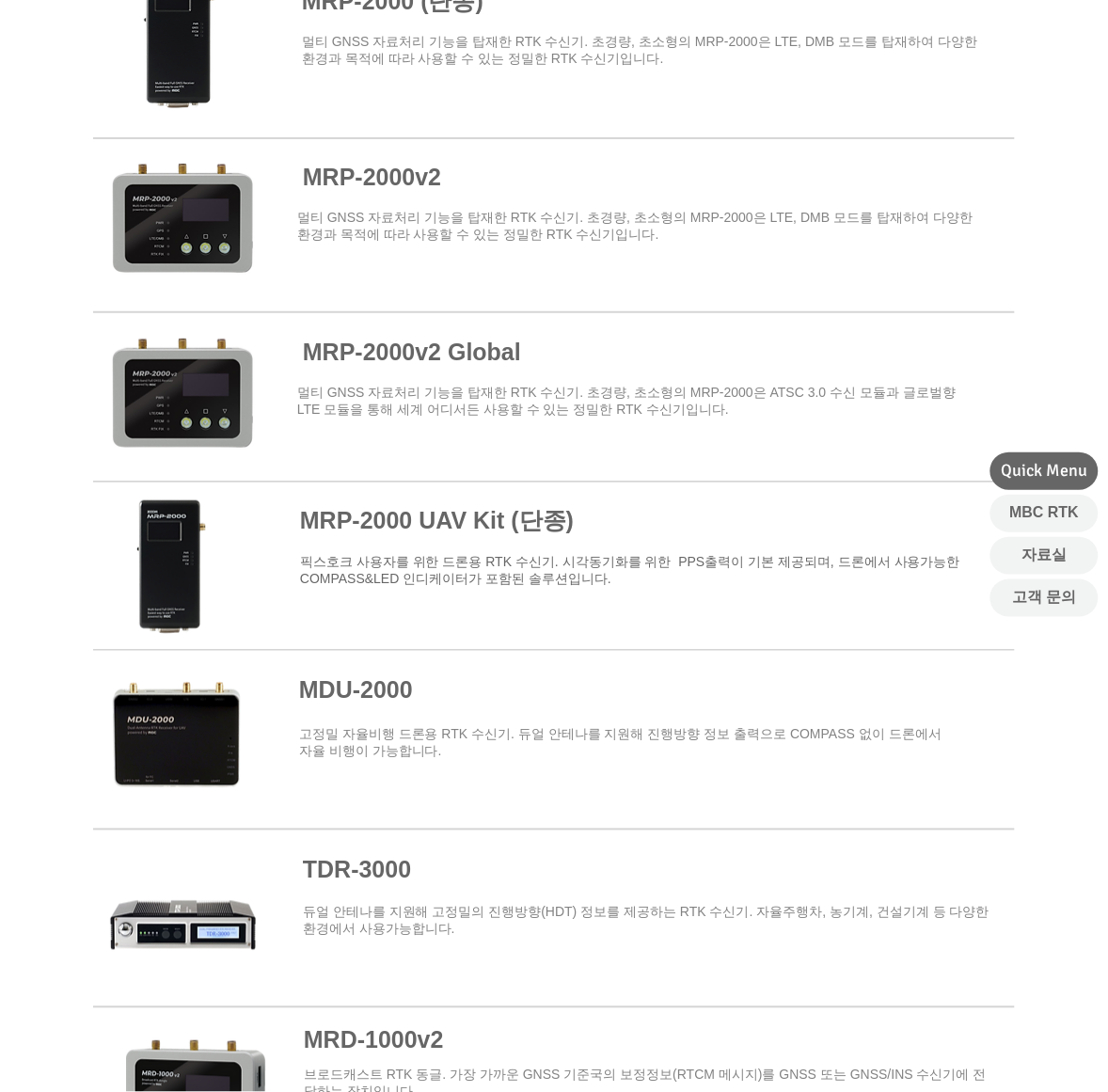 click at bounding box center [554, 566] 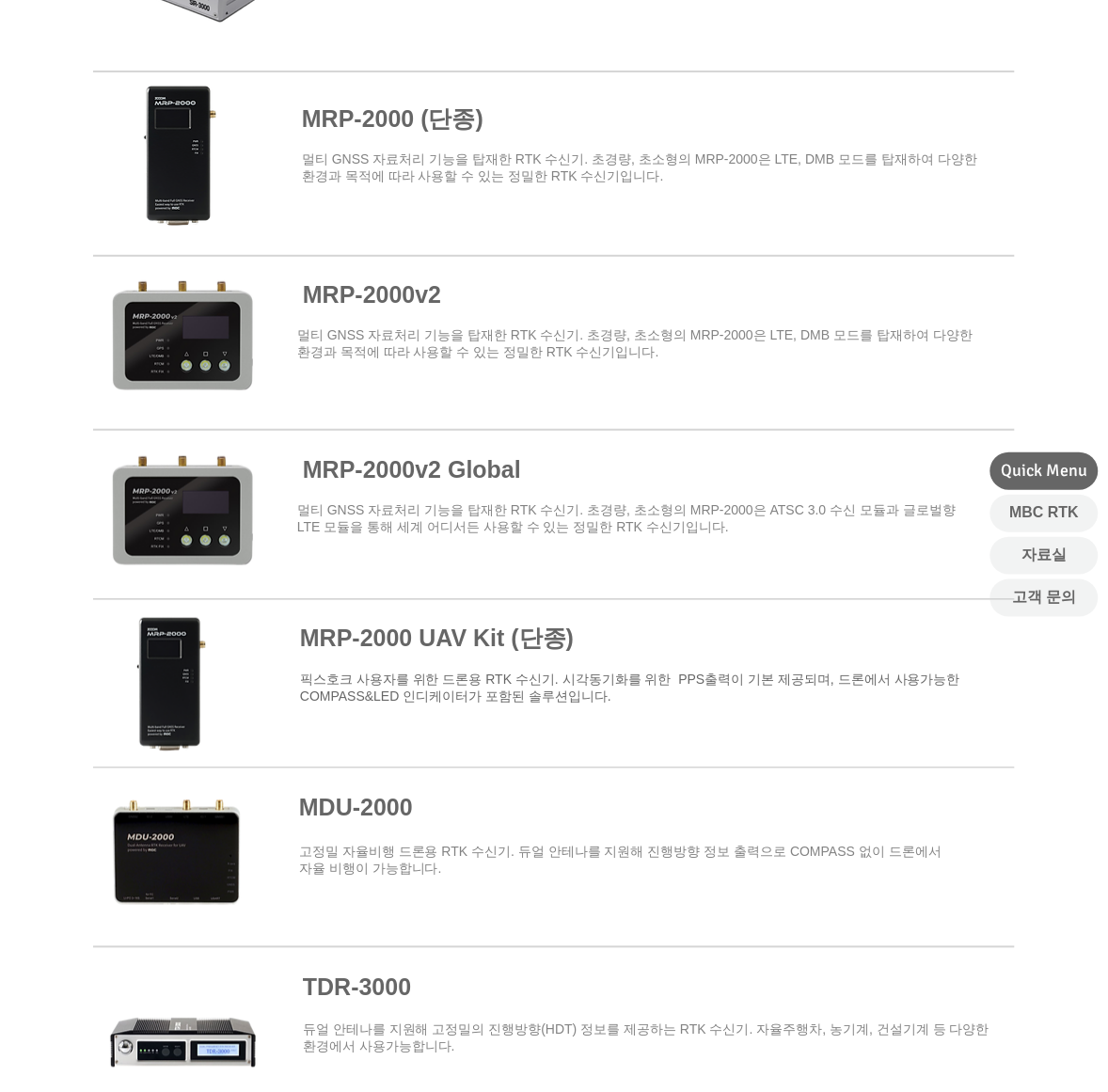 scroll, scrollTop: 1293, scrollLeft: 0, axis: vertical 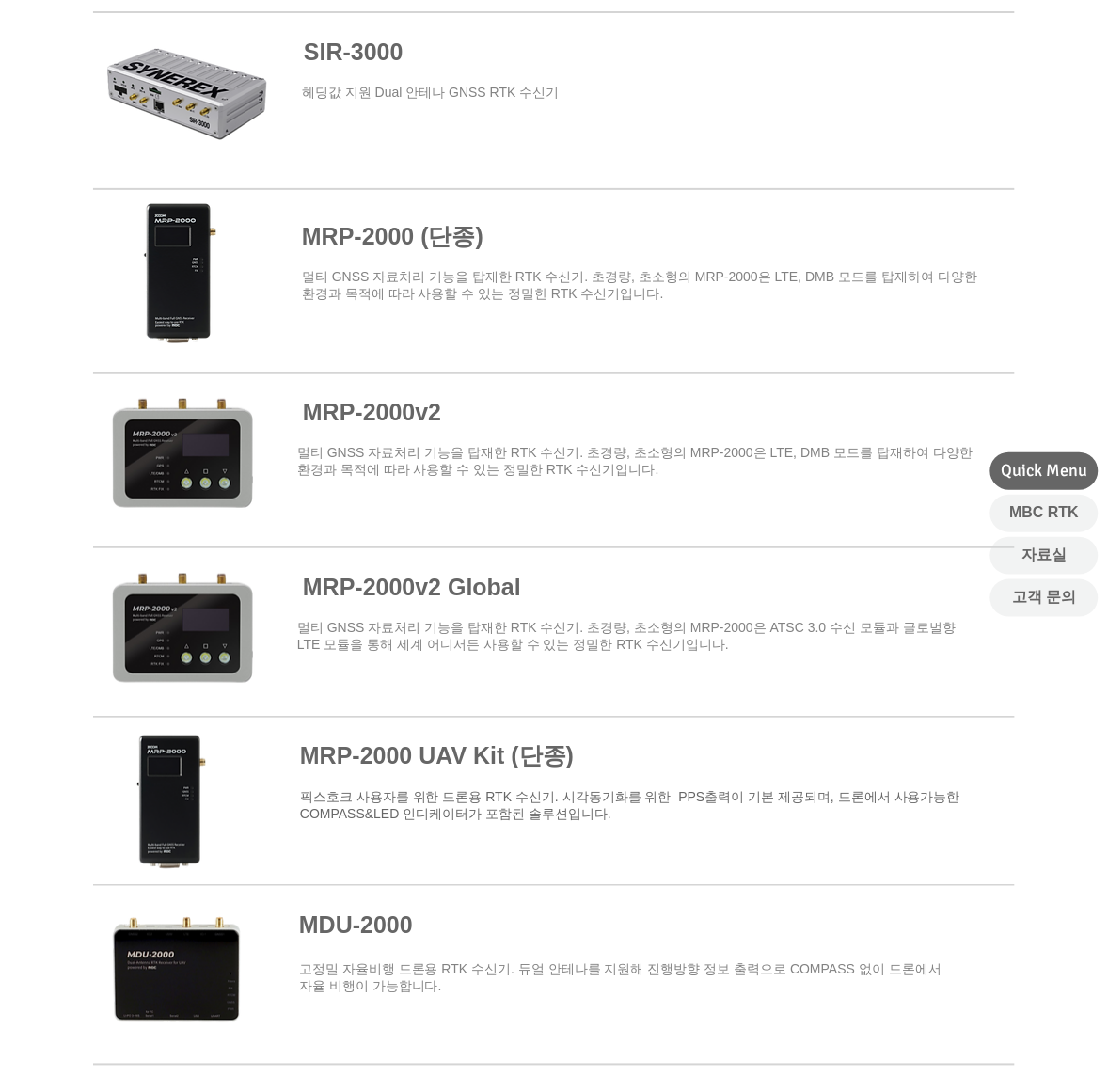click at bounding box center [554, 275] 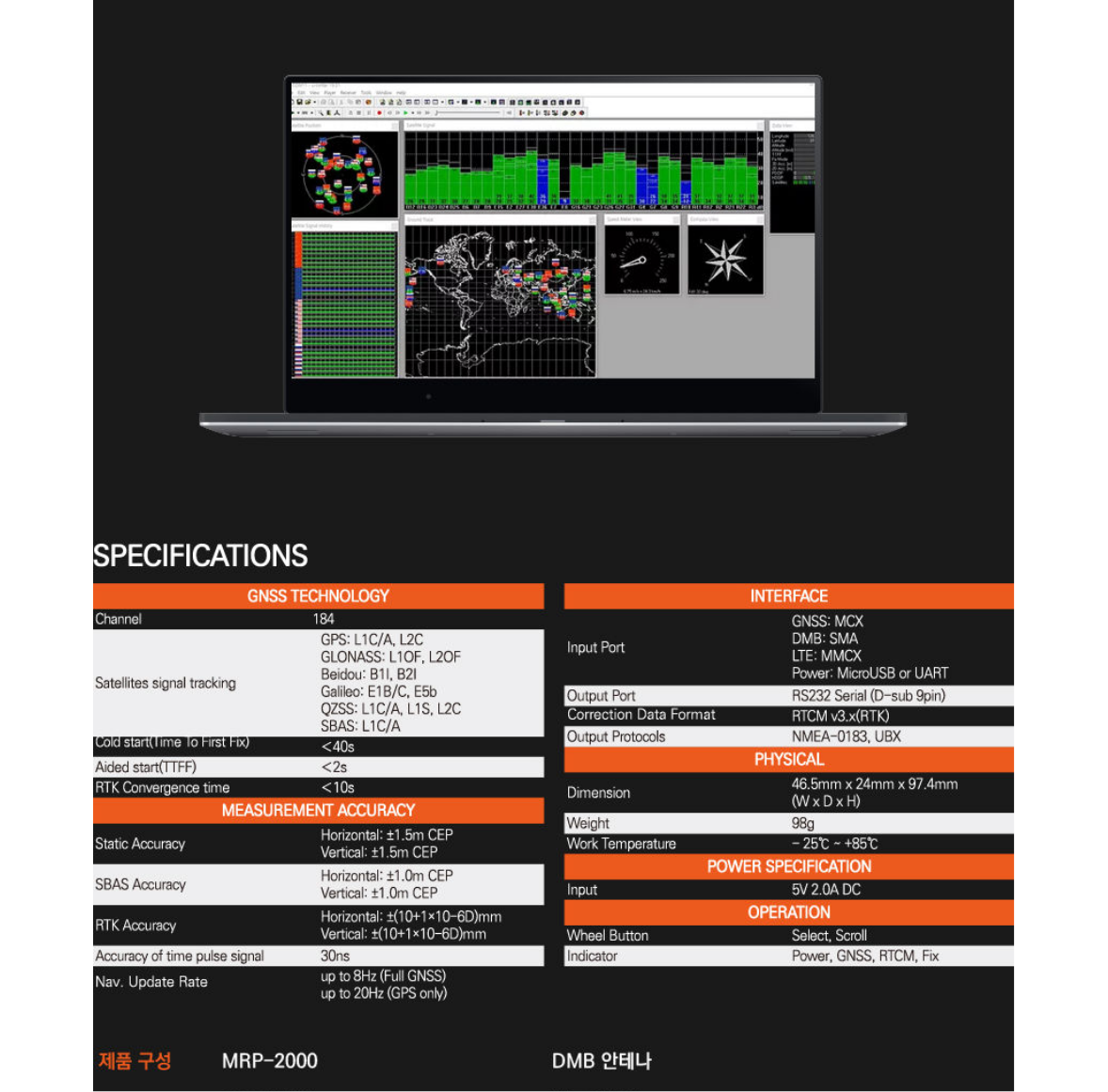 scroll, scrollTop: 4938, scrollLeft: 0, axis: vertical 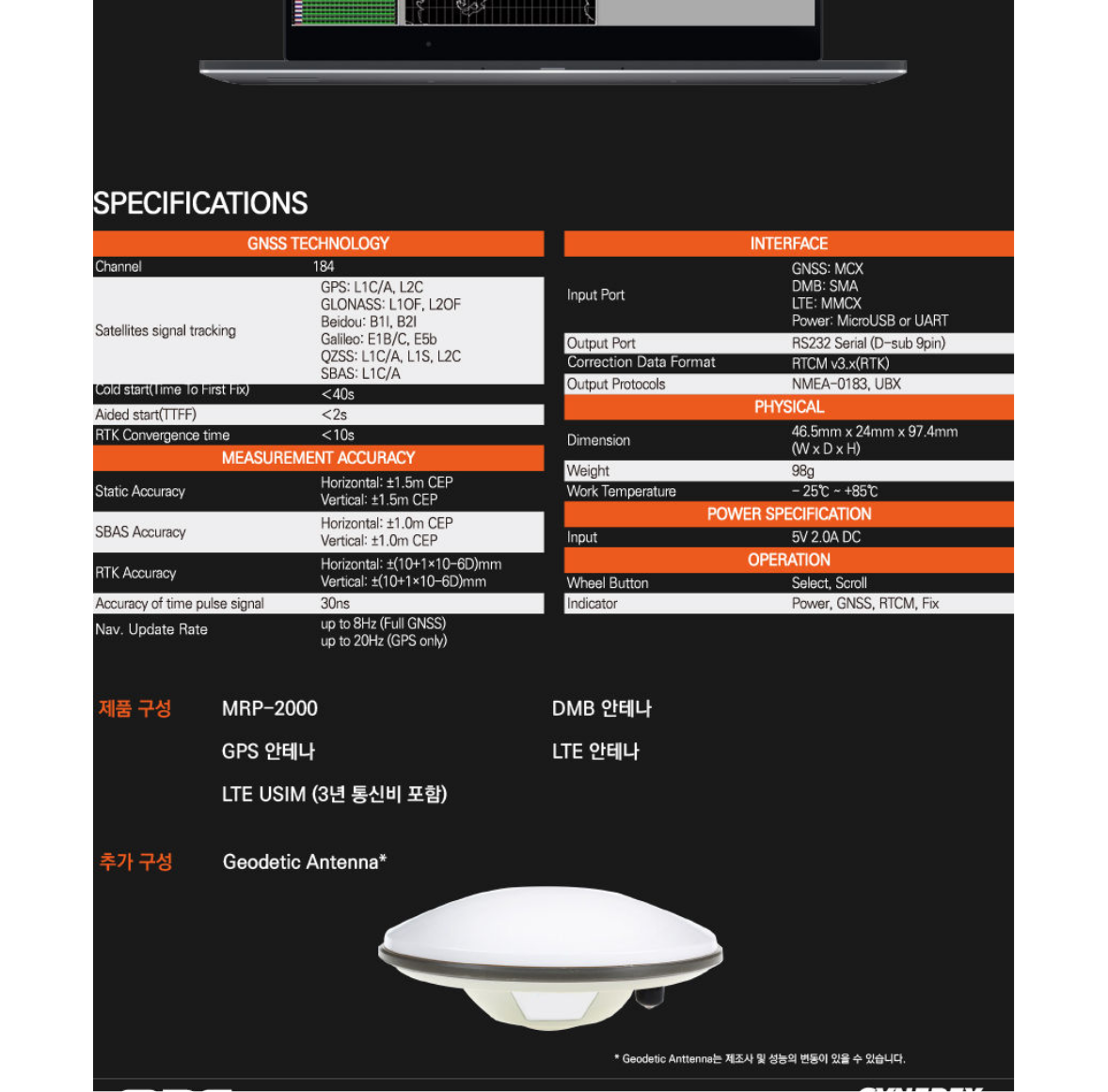 click at bounding box center [554, -1912] 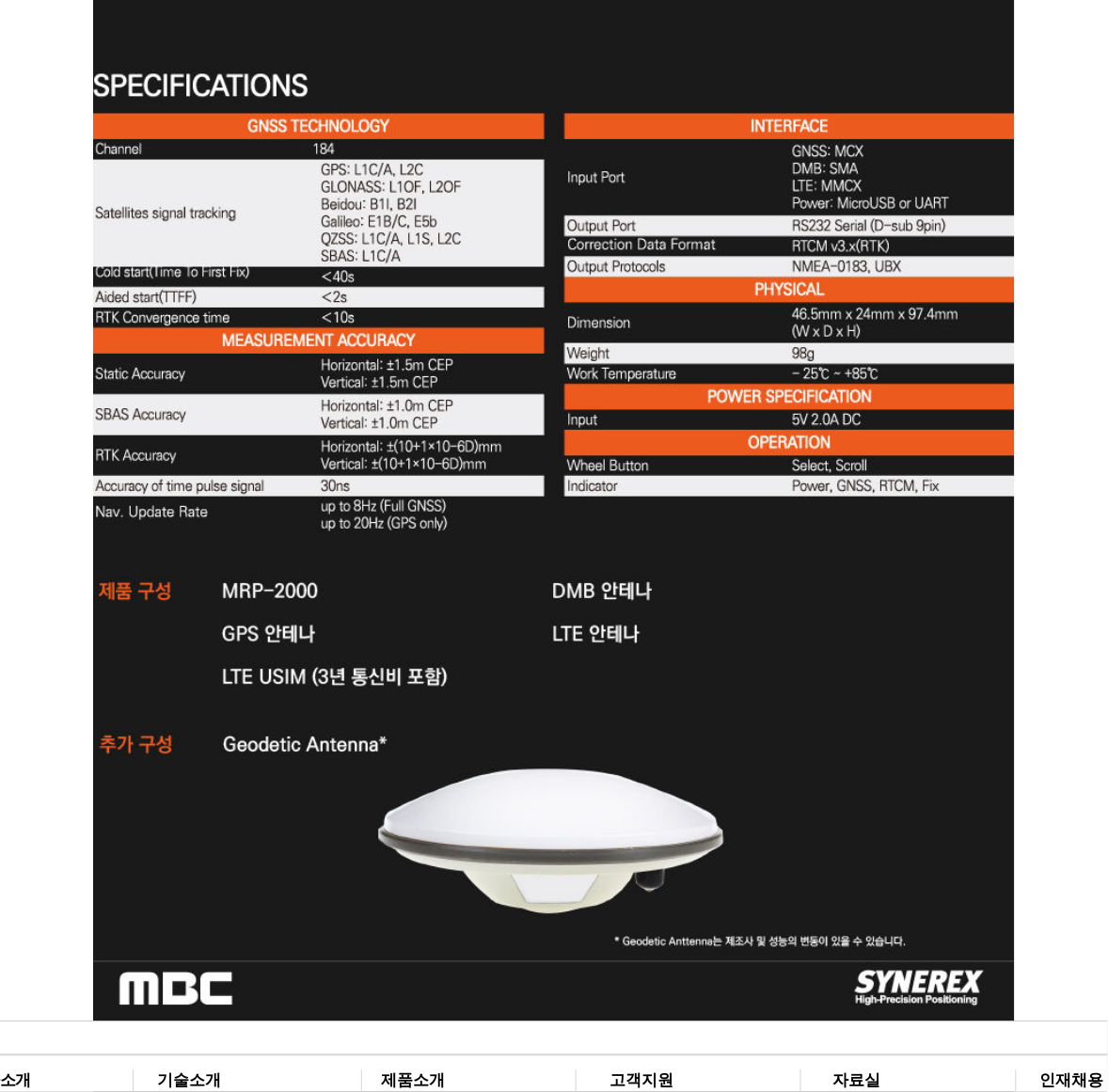 scroll, scrollTop: 5761, scrollLeft: 0, axis: vertical 